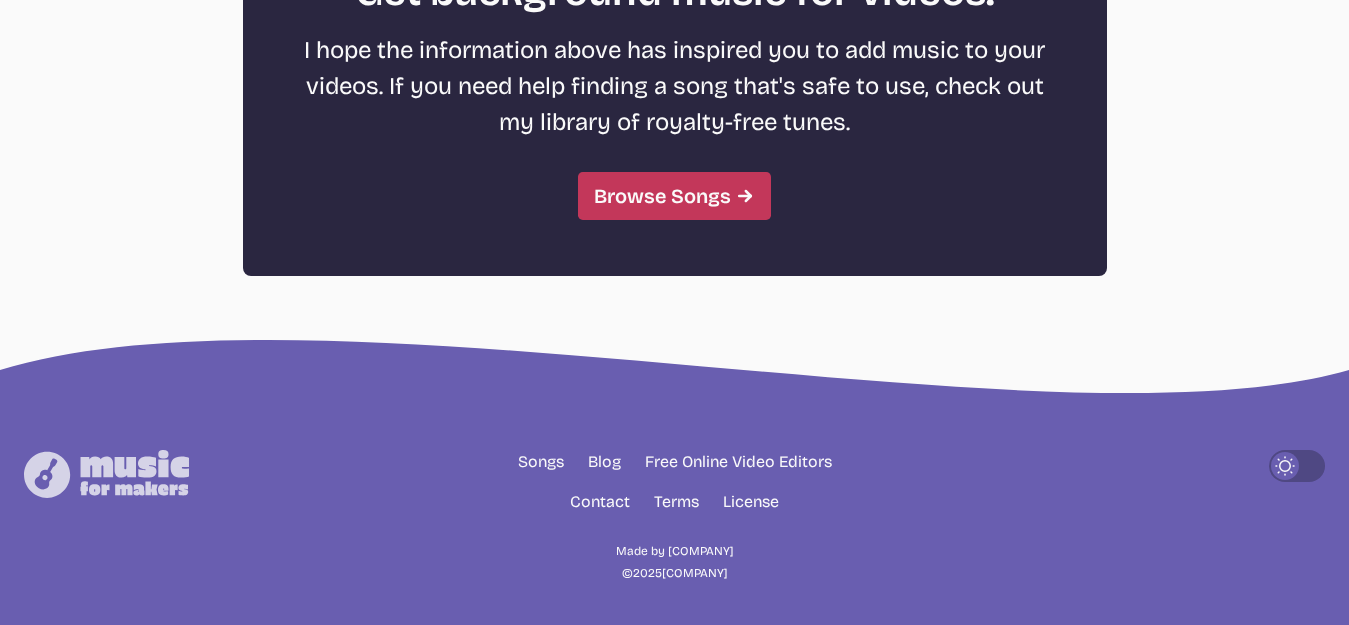 scroll, scrollTop: 5701, scrollLeft: 0, axis: vertical 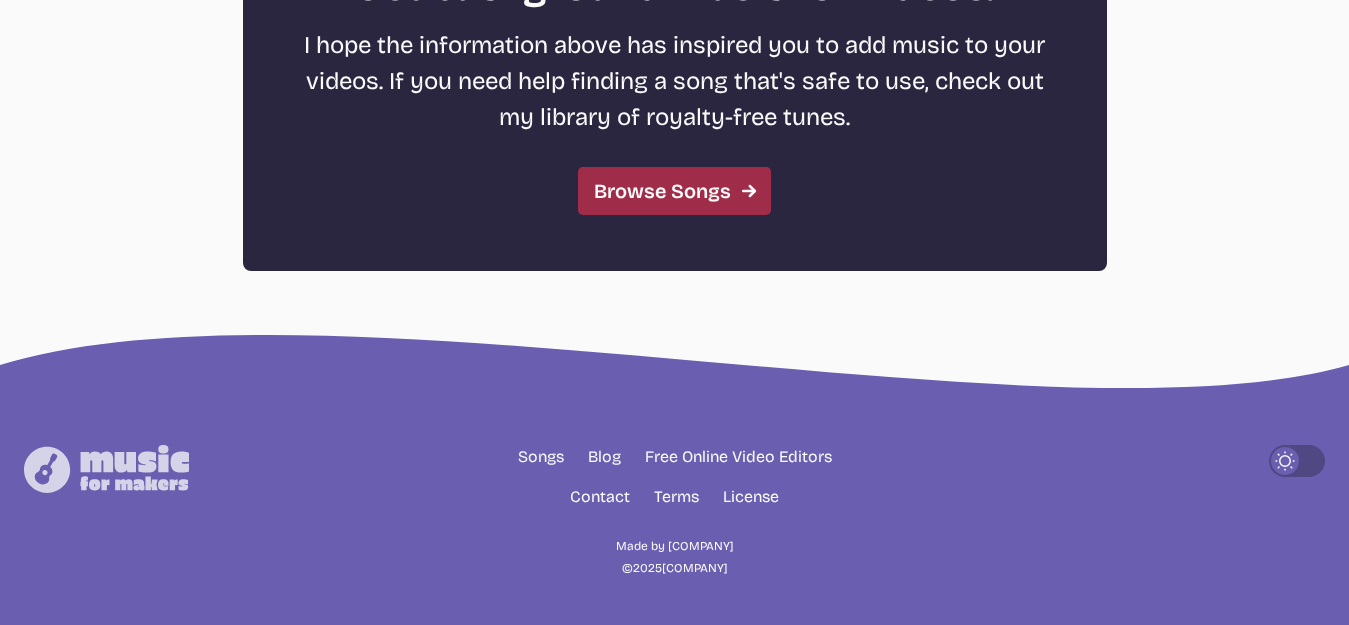 click on "Browse Songs" at bounding box center [674, 191] 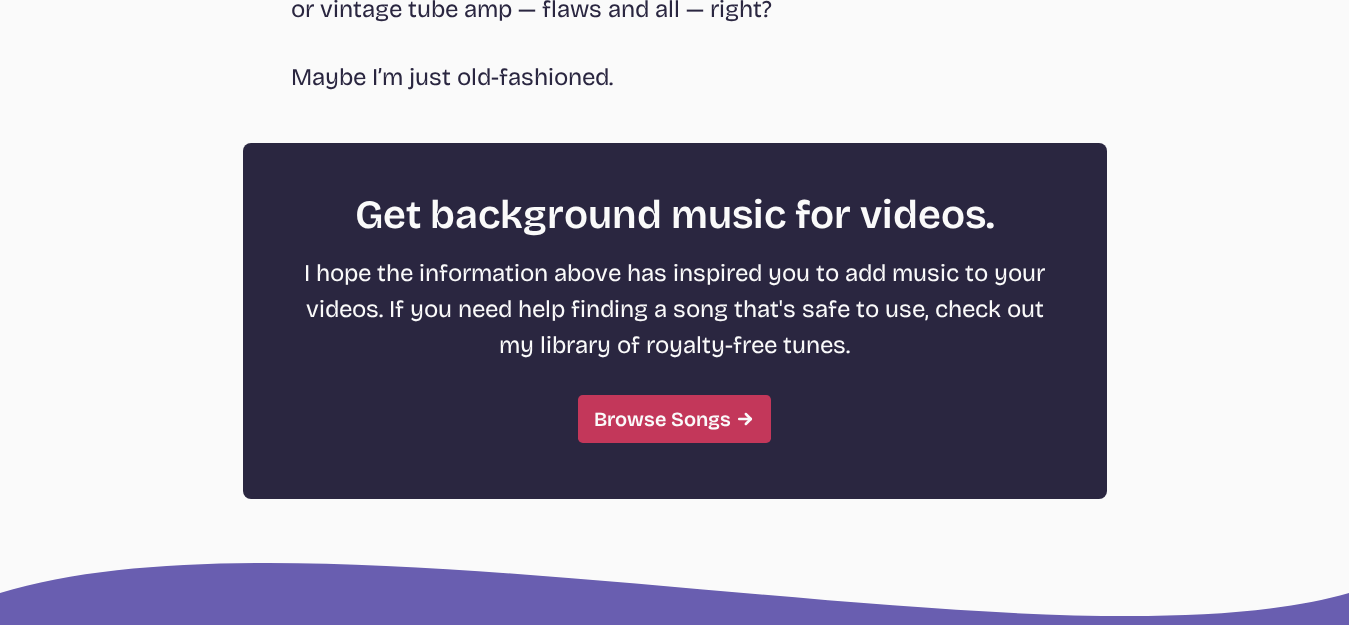 scroll, scrollTop: 5601, scrollLeft: 0, axis: vertical 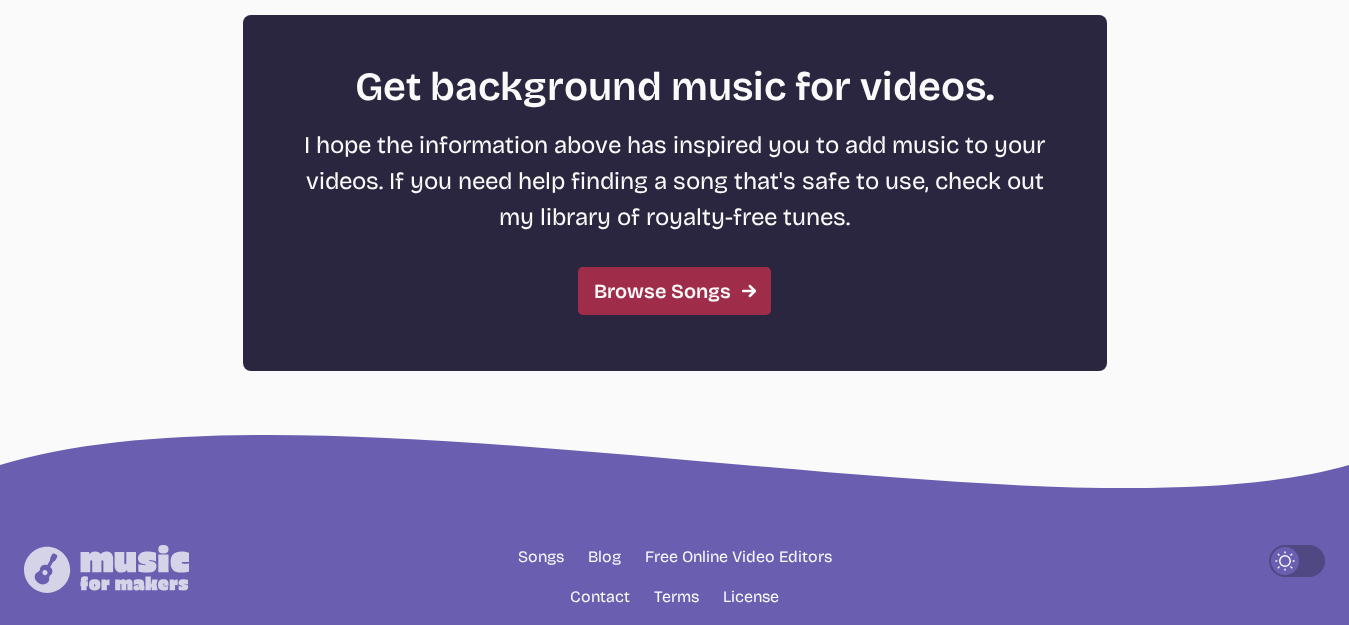 click on "Browse Songs" at bounding box center [674, 291] 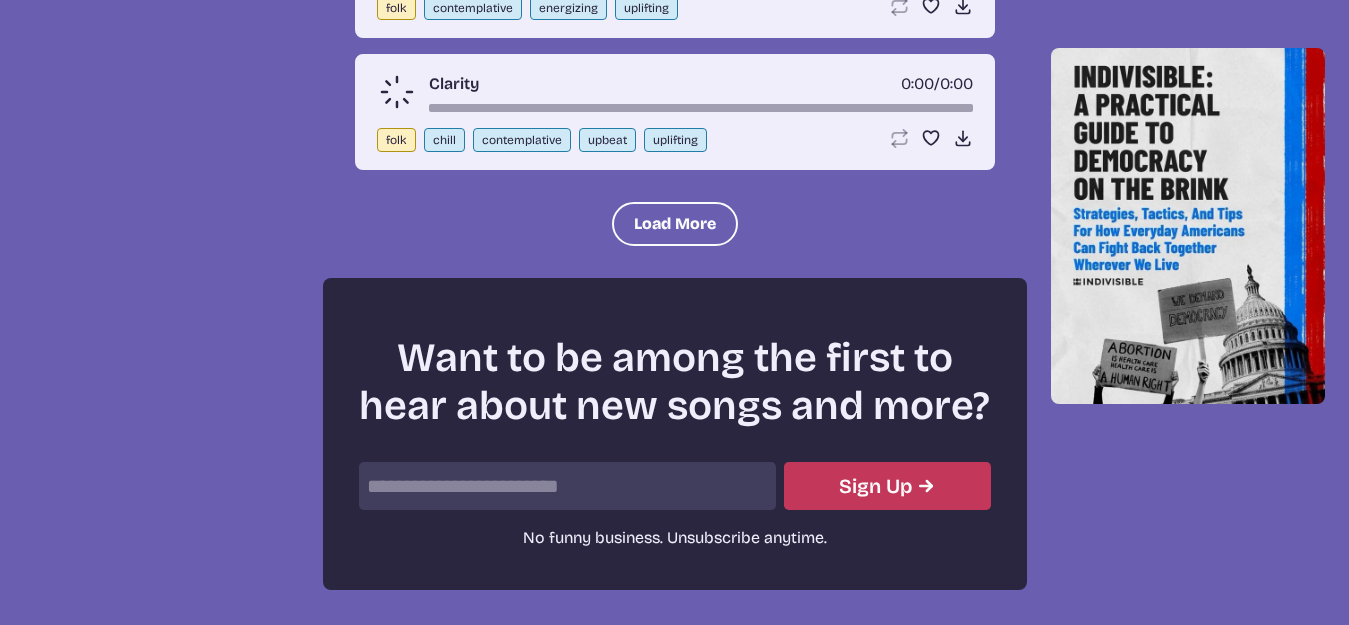 scroll, scrollTop: 2755, scrollLeft: 0, axis: vertical 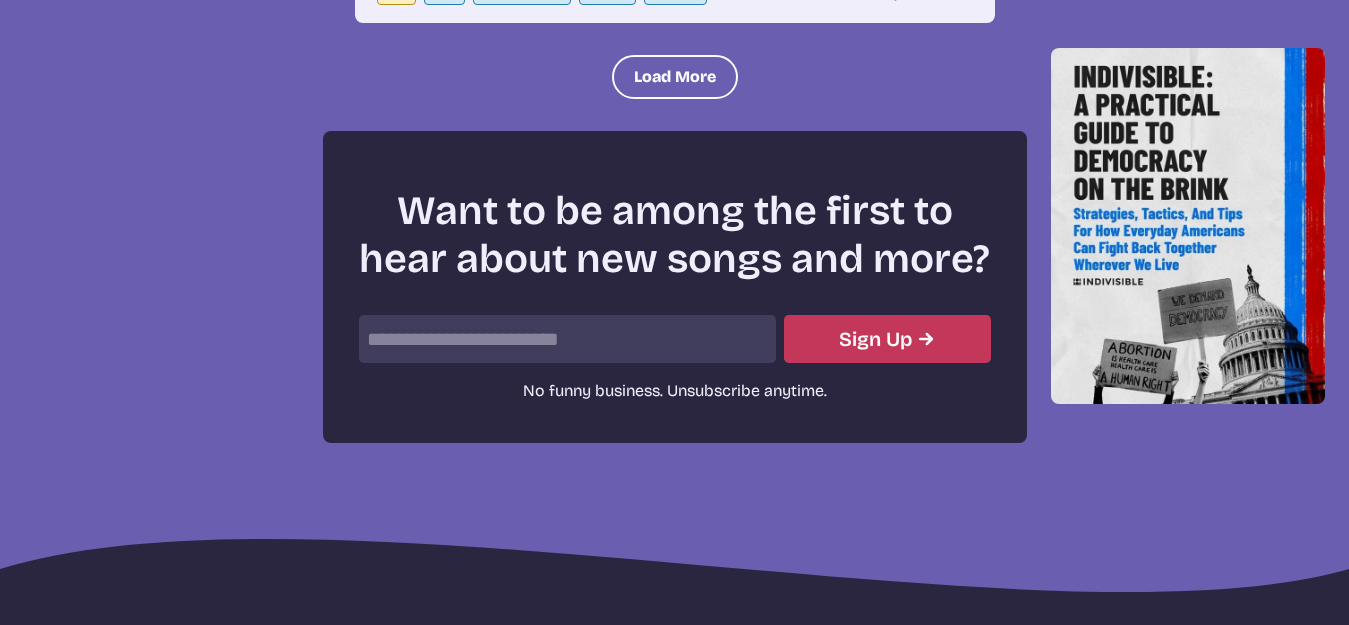 click at bounding box center [567, 339] 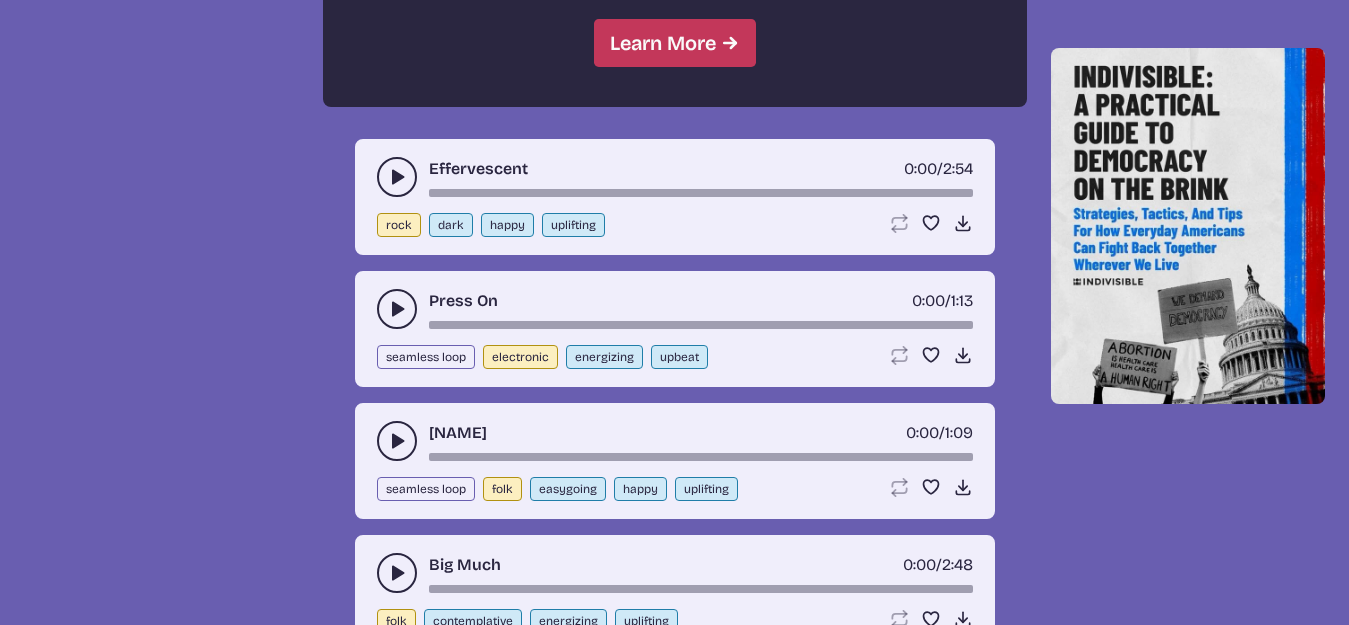 scroll, scrollTop: 1955, scrollLeft: 0, axis: vertical 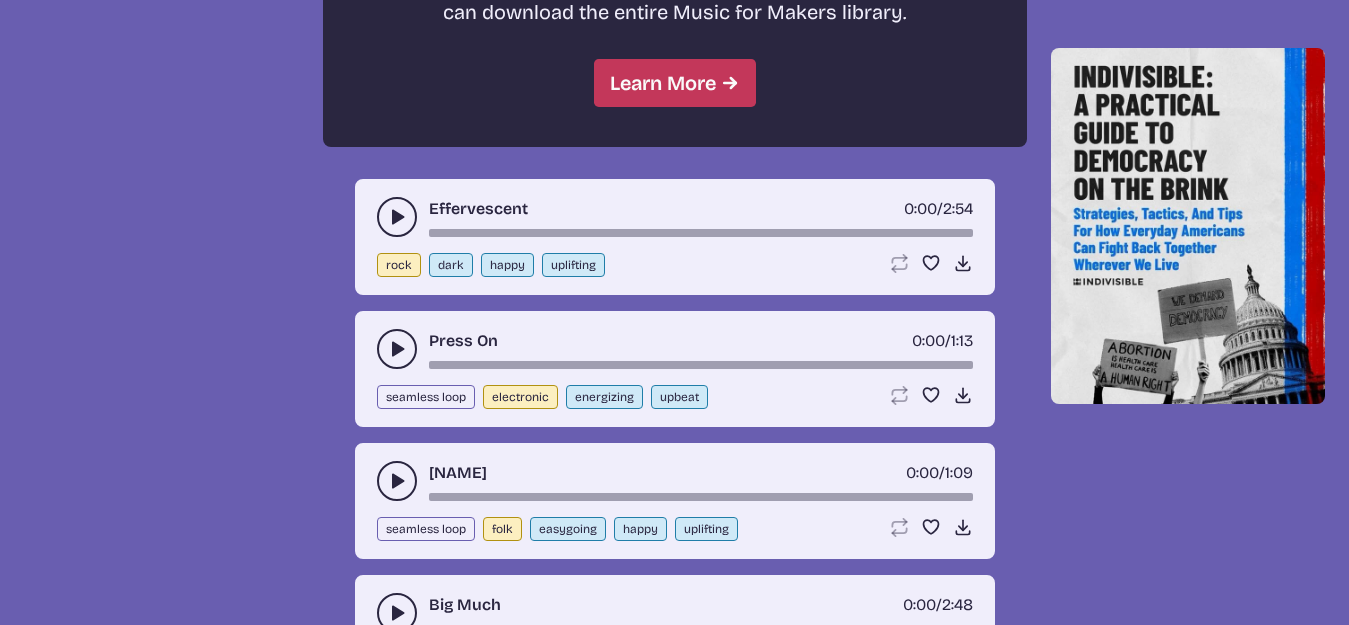 click at bounding box center (397, 217) 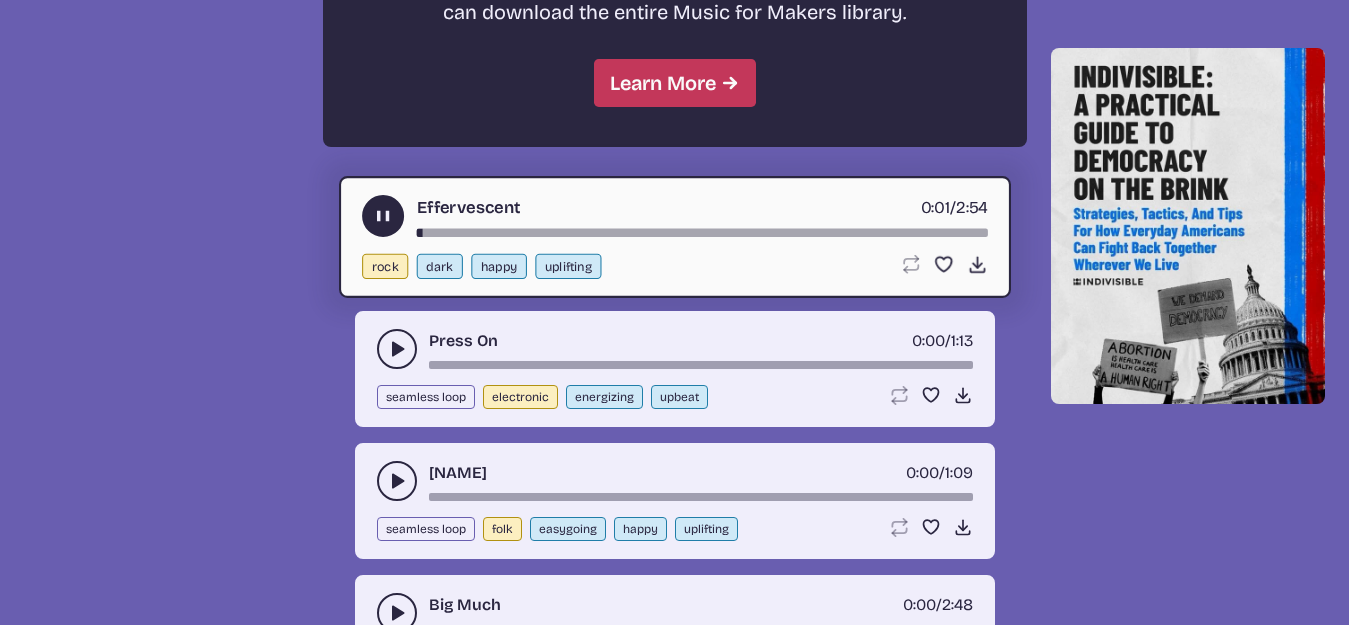 drag, startPoint x: 463, startPoint y: 235, endPoint x: 503, endPoint y: 235, distance: 40 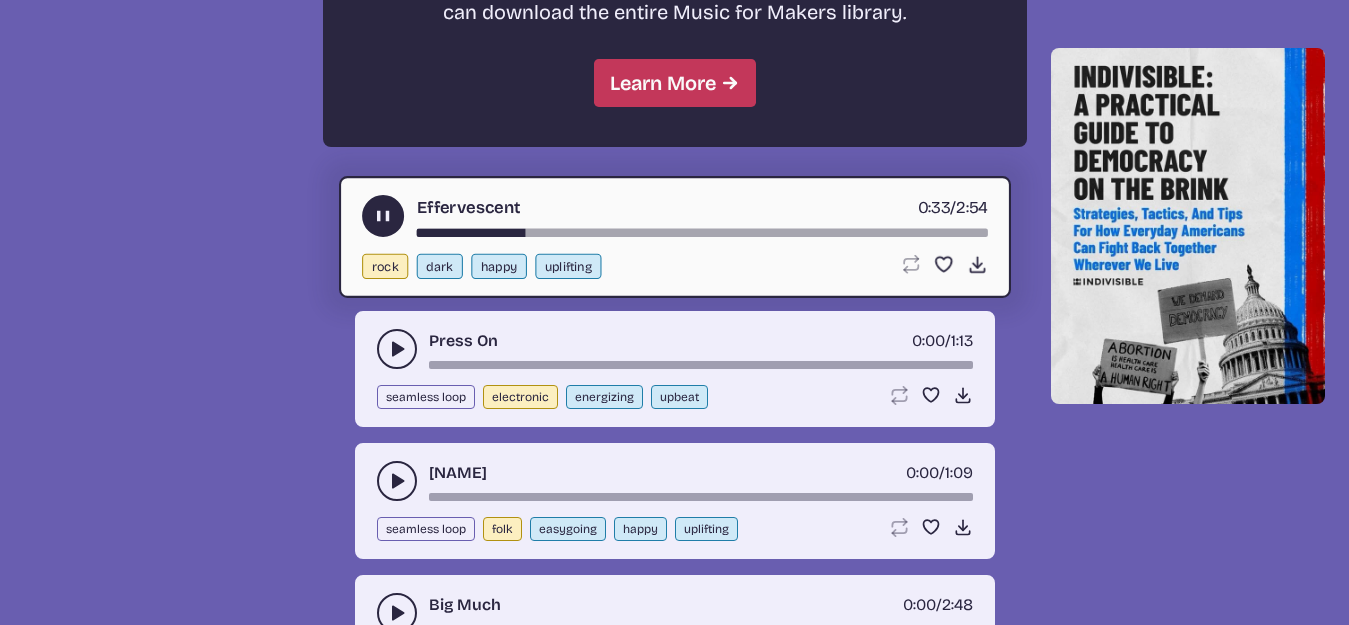 click on "happy" at bounding box center [499, 266] 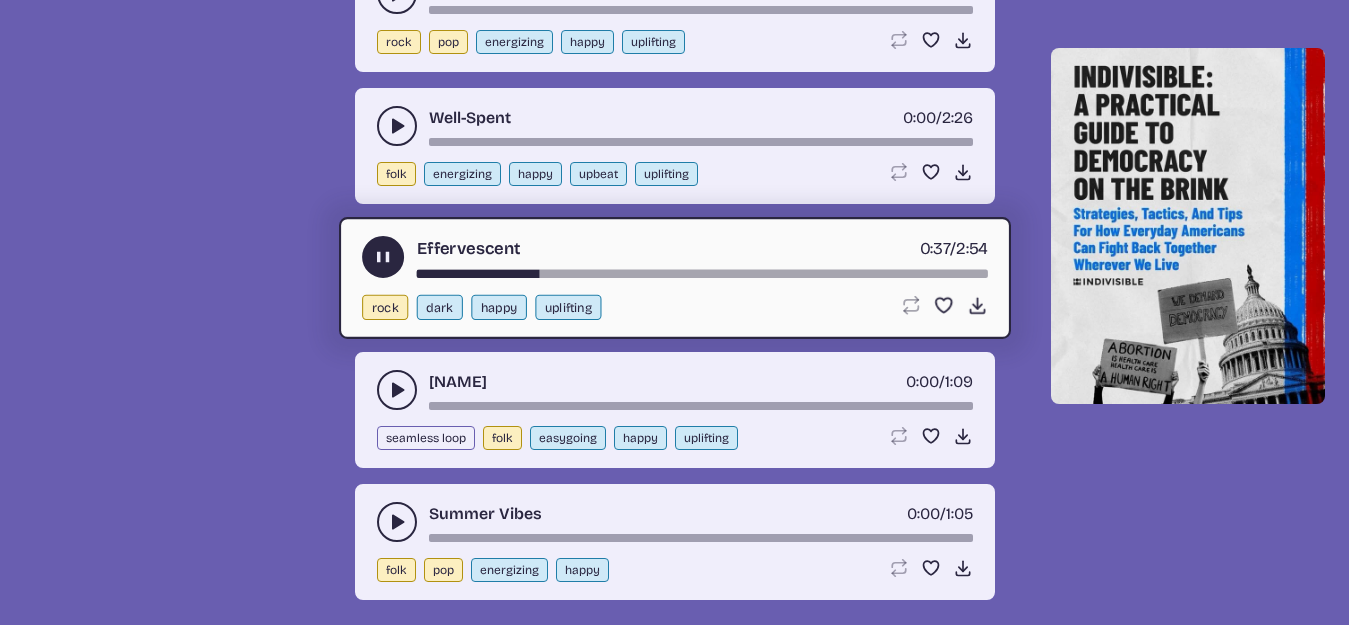 scroll, scrollTop: 1016, scrollLeft: 0, axis: vertical 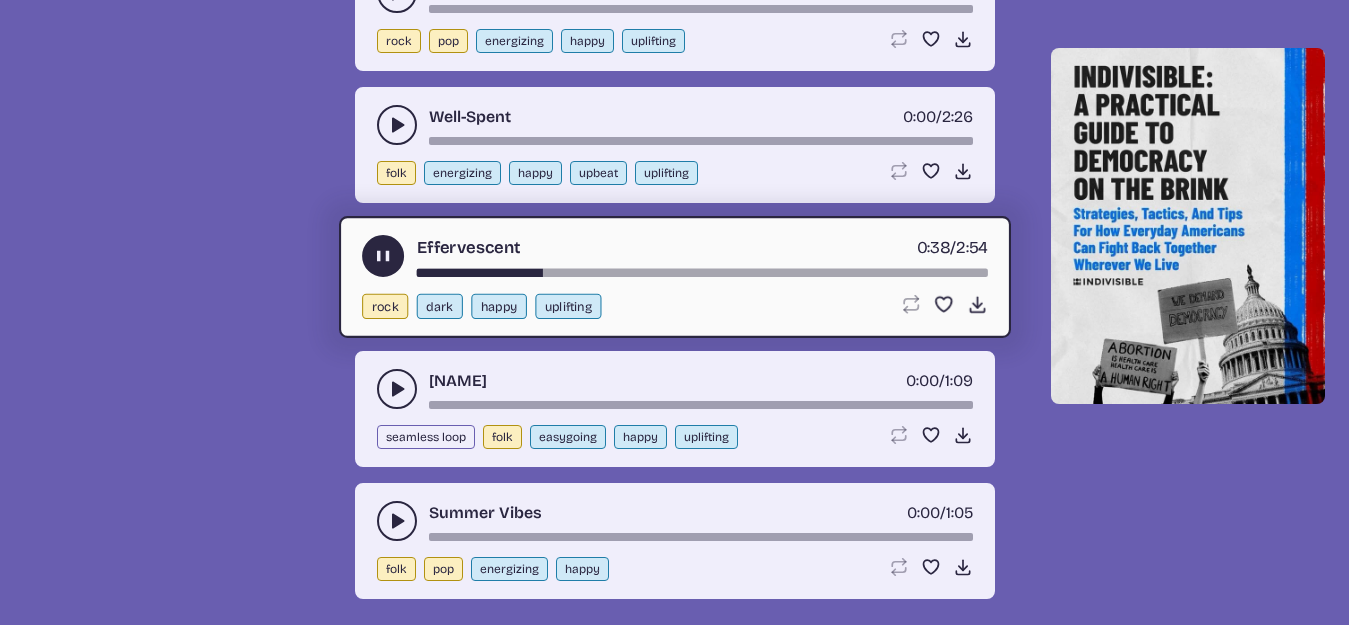 click on "happy" at bounding box center [499, 306] 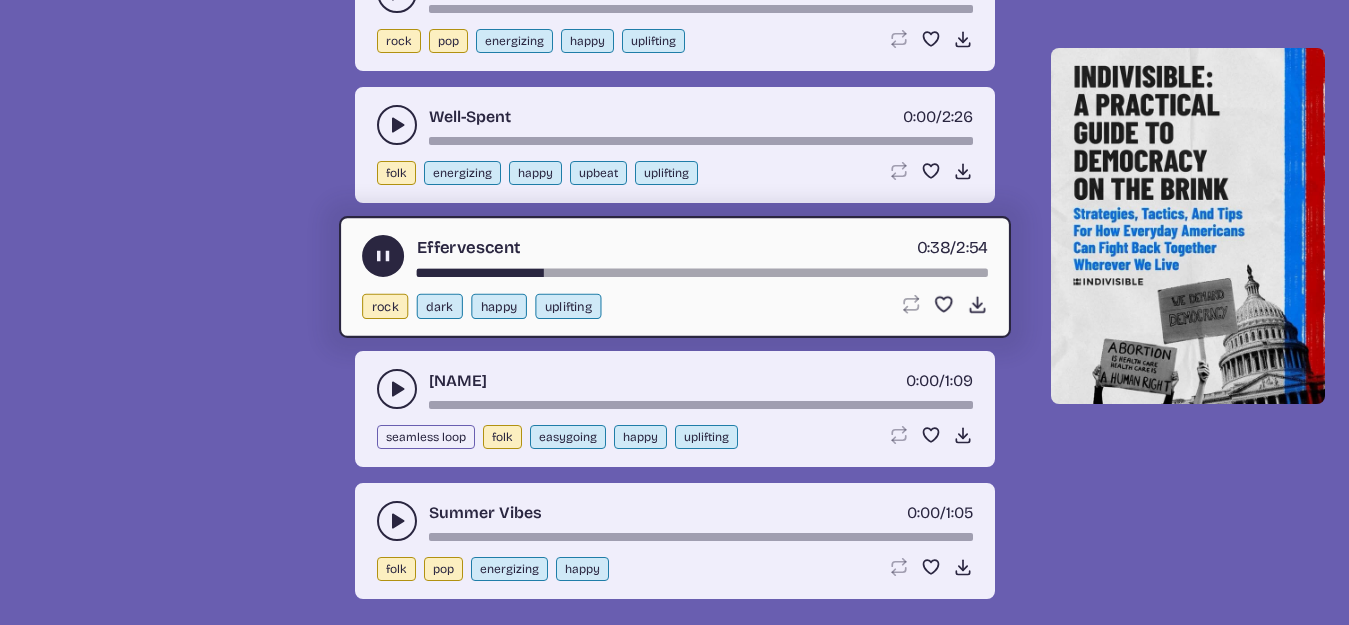 scroll, scrollTop: 716, scrollLeft: 0, axis: vertical 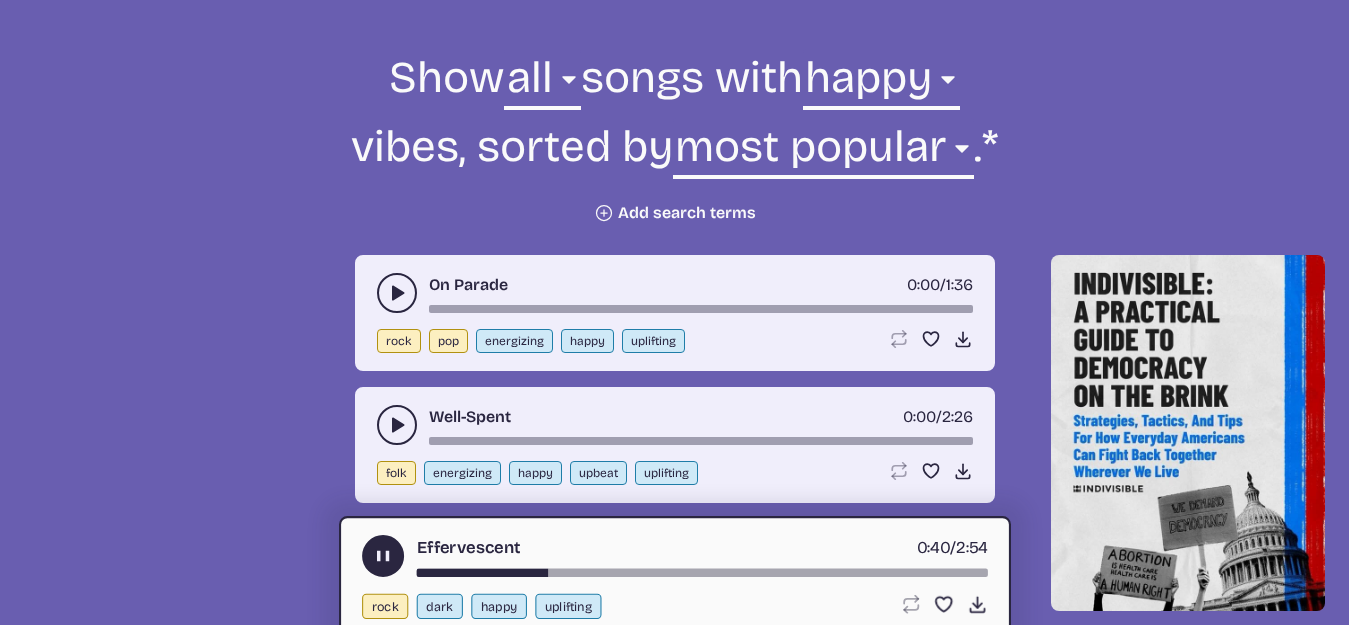 drag, startPoint x: 477, startPoint y: 307, endPoint x: 495, endPoint y: 311, distance: 18.439089 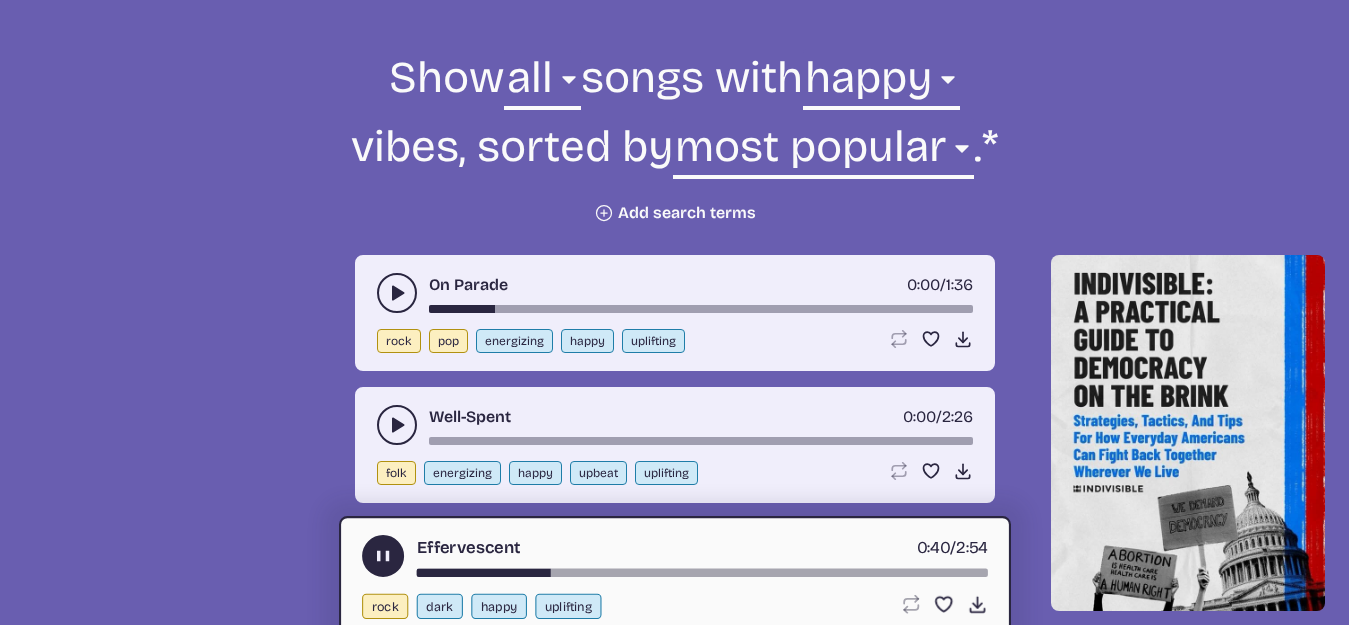 click at bounding box center (397, 293) 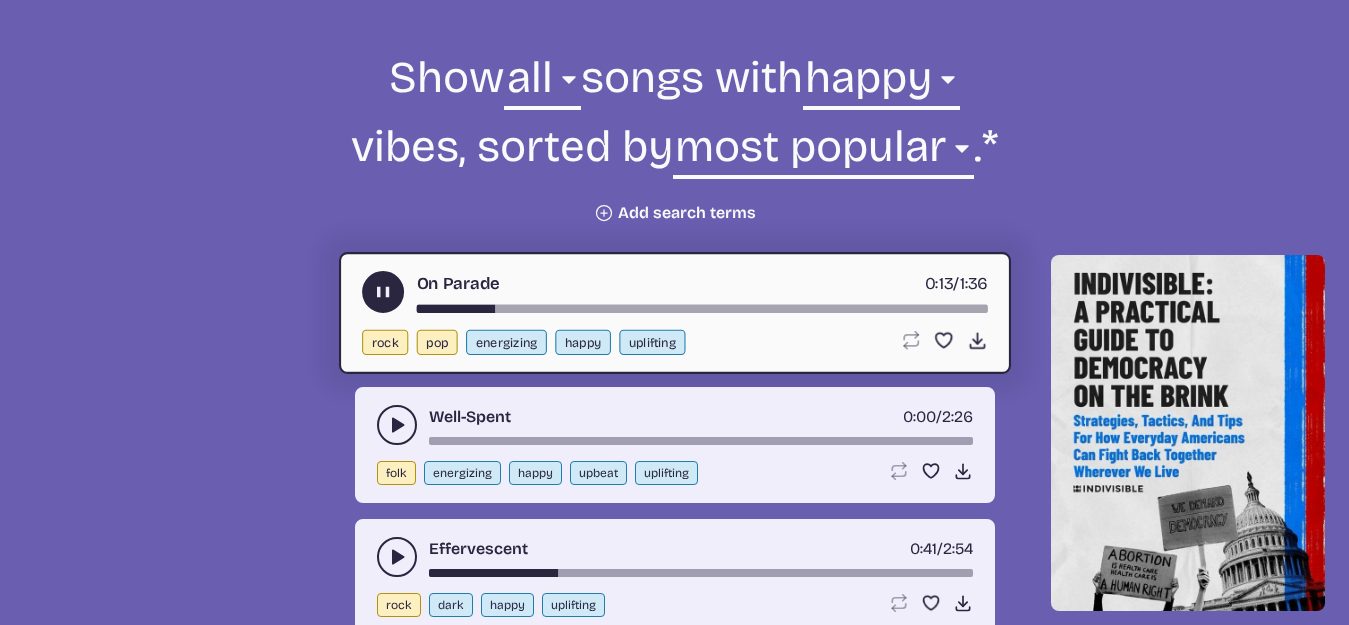 drag, startPoint x: 550, startPoint y: 307, endPoint x: 577, endPoint y: 308, distance: 27.018513 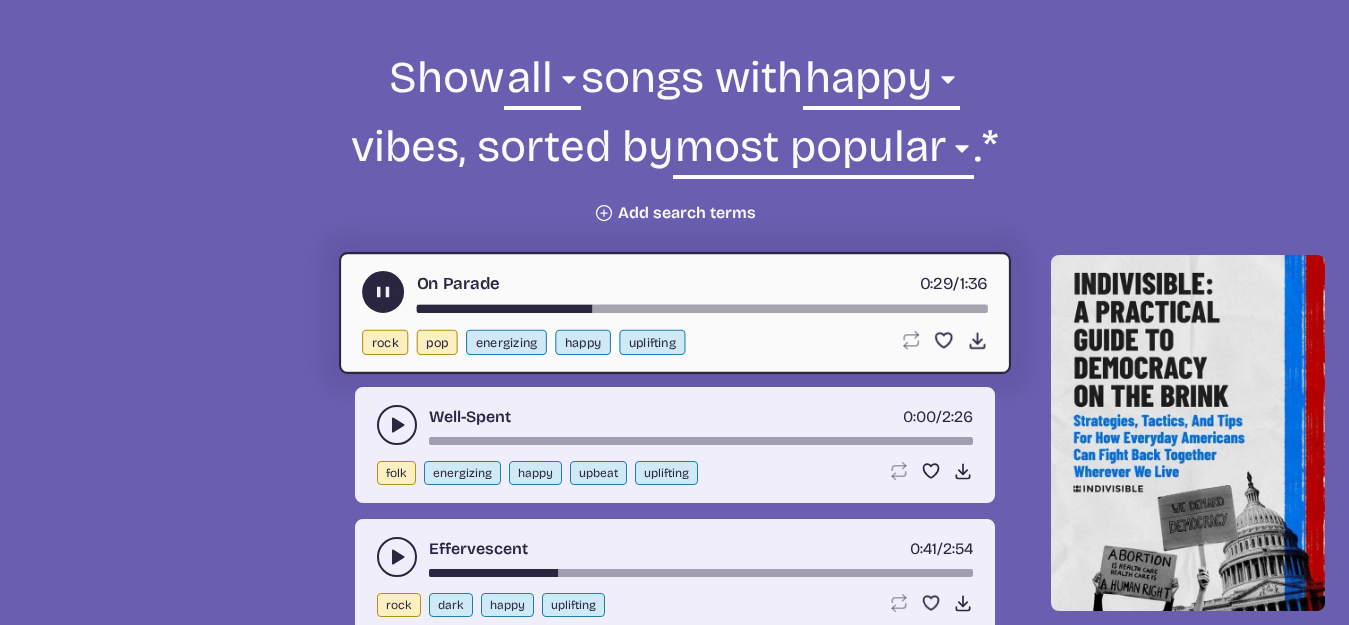 click at bounding box center (382, 292) 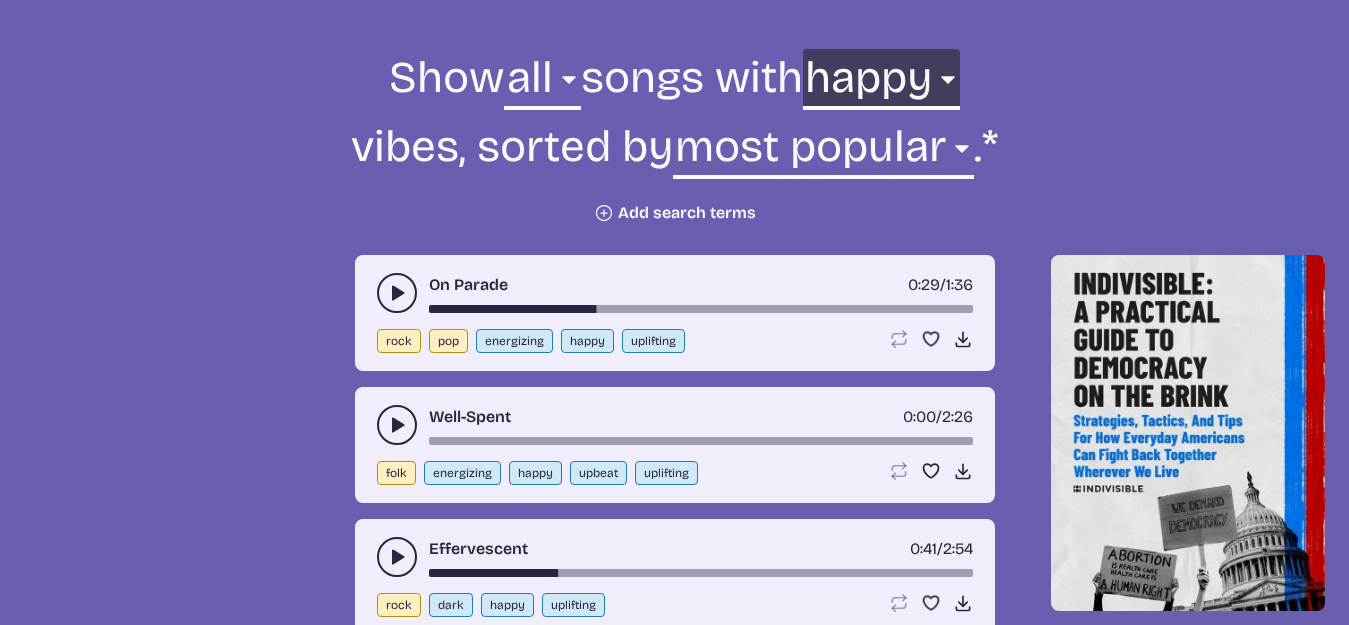 click on "any aggressive chill contemplative dark dramatic easygoing energizing happy serious upbeat uplifting" at bounding box center [881, 83] 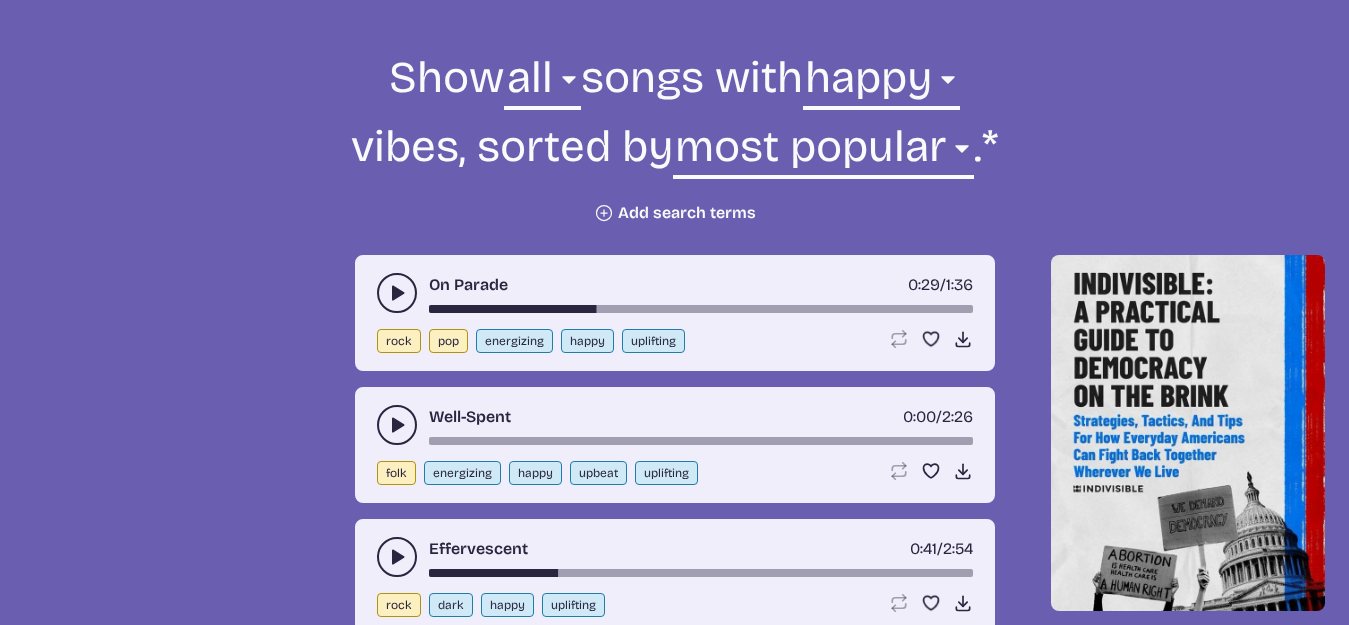 click on "Show  all ambient cinematic electronic folk holiday jazz pop rock world   all
songs with
any aggressive chill contemplative dark dramatic easygoing energizing happy serious upbeat uplifting   happy
vibes, sorted by
newest oldest most popular least popular name   most popular   . *
Your favorites will always show first.   Plus icon   Add search terms" at bounding box center [675, 136] 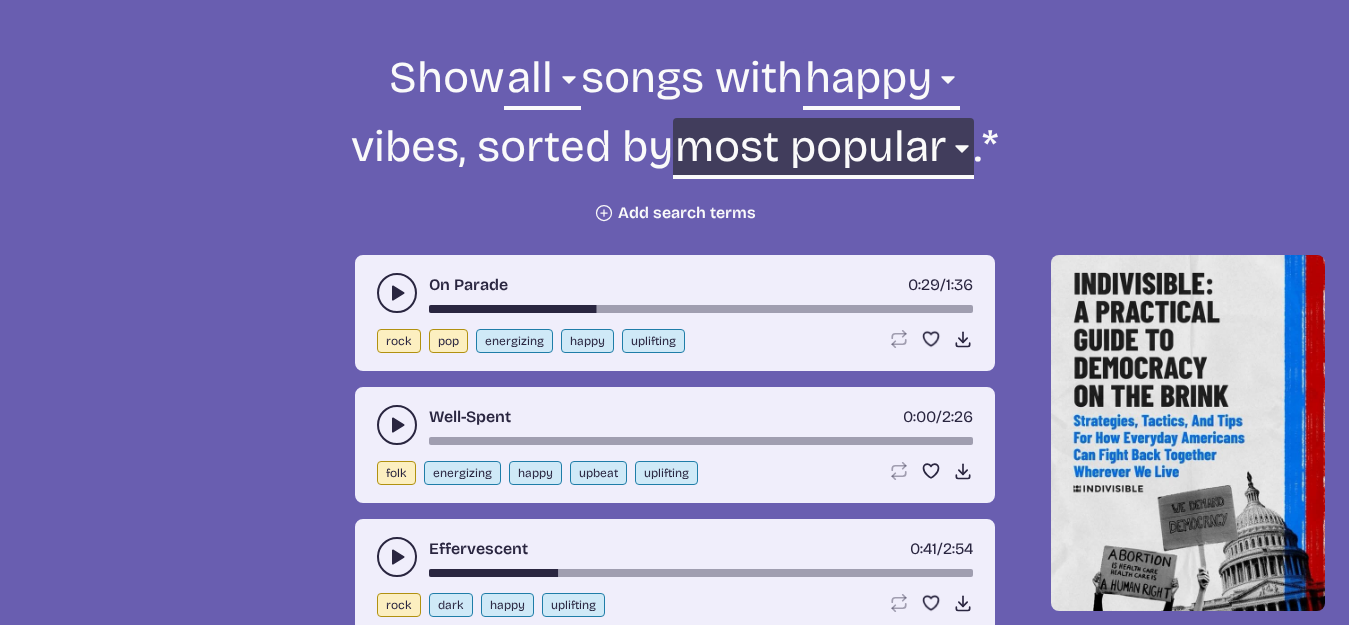 click on "newest oldest most popular least popular name" at bounding box center [823, 152] 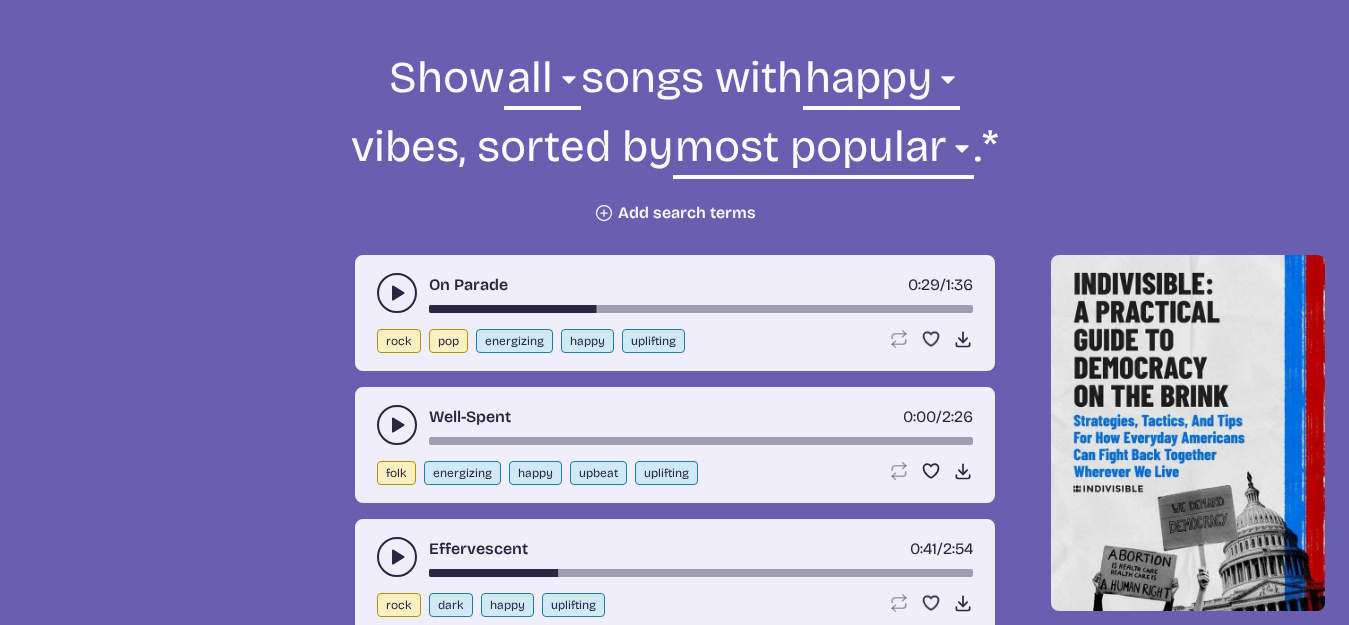 click on "Show  all ambient cinematic electronic folk holiday jazz pop rock world   all
songs with
any aggressive chill contemplative dark dramatic easygoing energizing happy serious upbeat uplifting   happy
vibes, sorted by
newest oldest most popular least popular name   most popular   . *
Your favorites will always show first.   Plus icon   Add search terms" at bounding box center [675, 136] 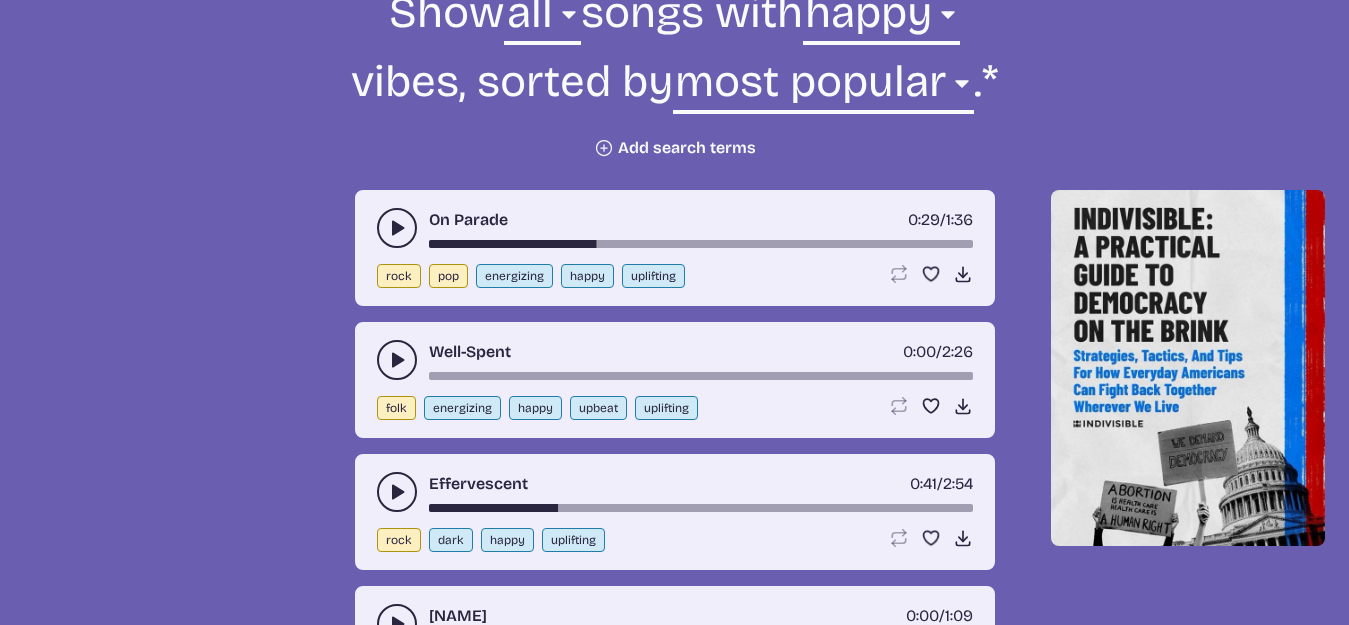 scroll, scrollTop: 816, scrollLeft: 0, axis: vertical 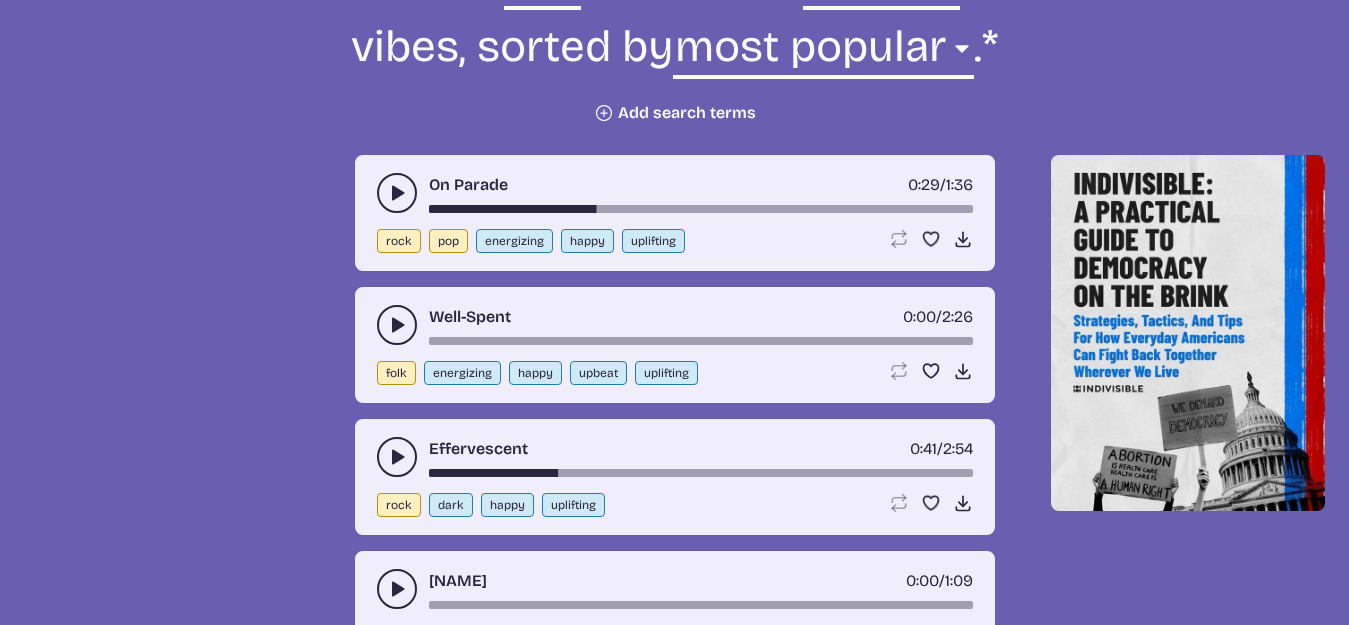 click on "happy" at bounding box center [535, 373] 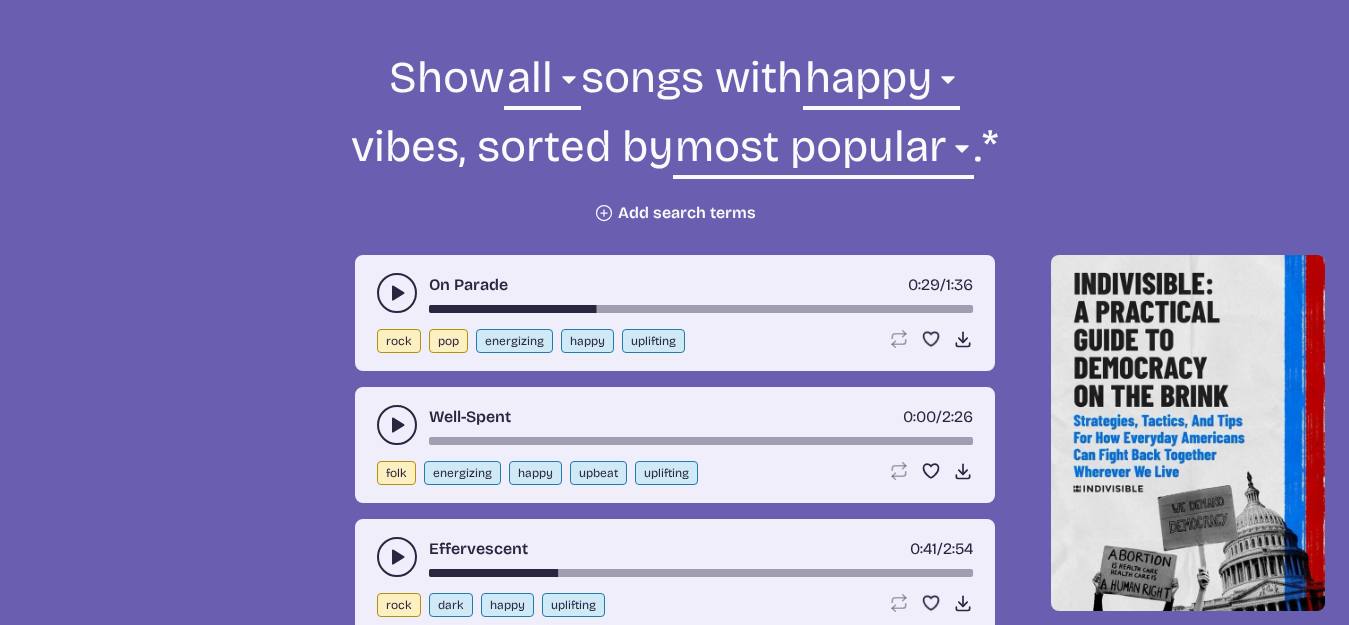 click on "happy" at bounding box center (535, 473) 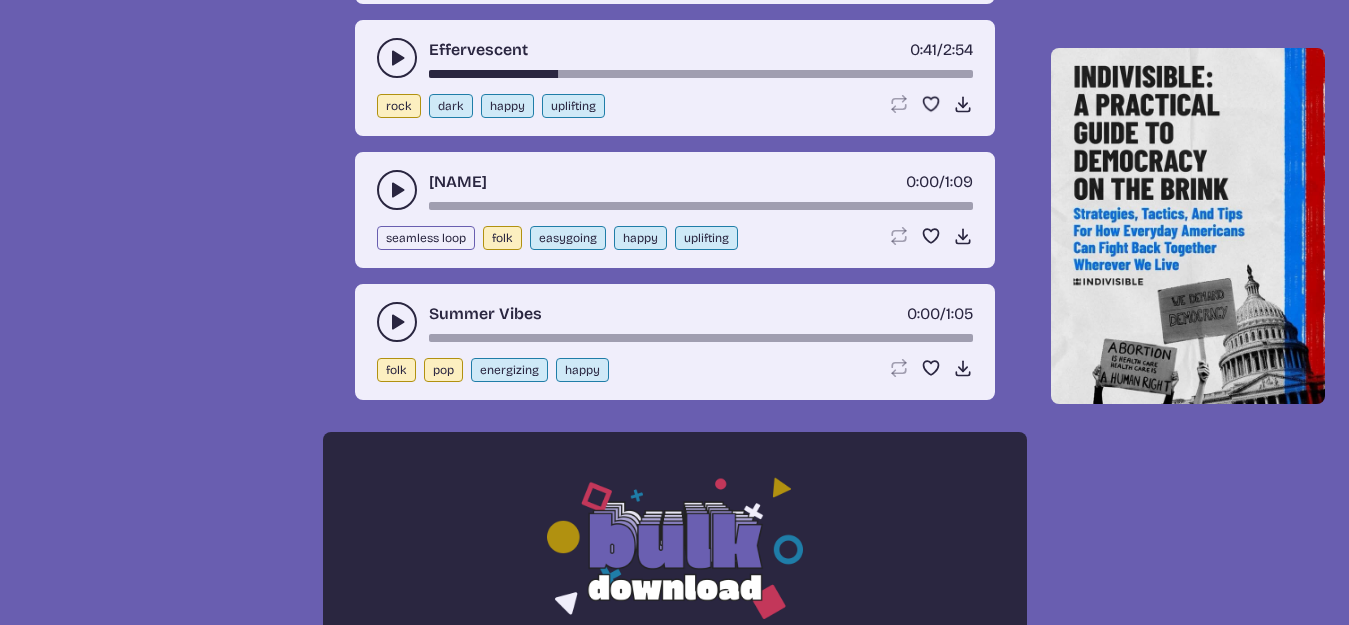 scroll, scrollTop: 1216, scrollLeft: 0, axis: vertical 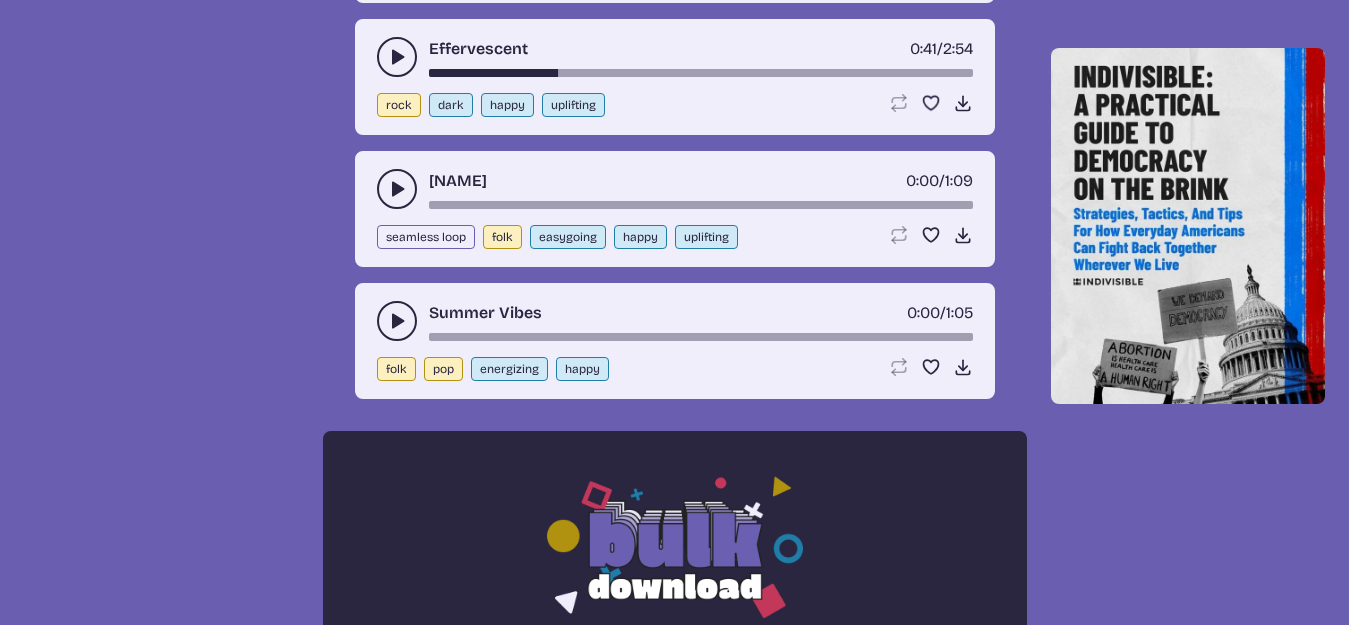 click at bounding box center (397, 321) 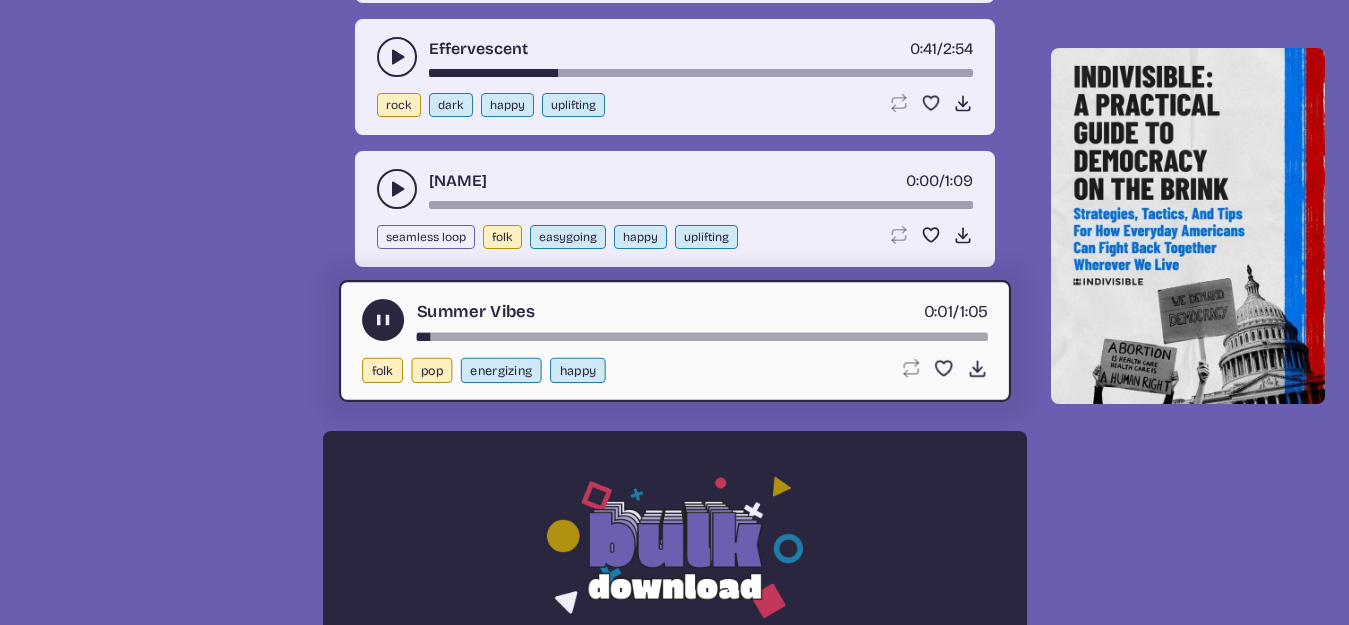 click on "Summer Vibes       0:01  /
1:05" at bounding box center (675, 320) 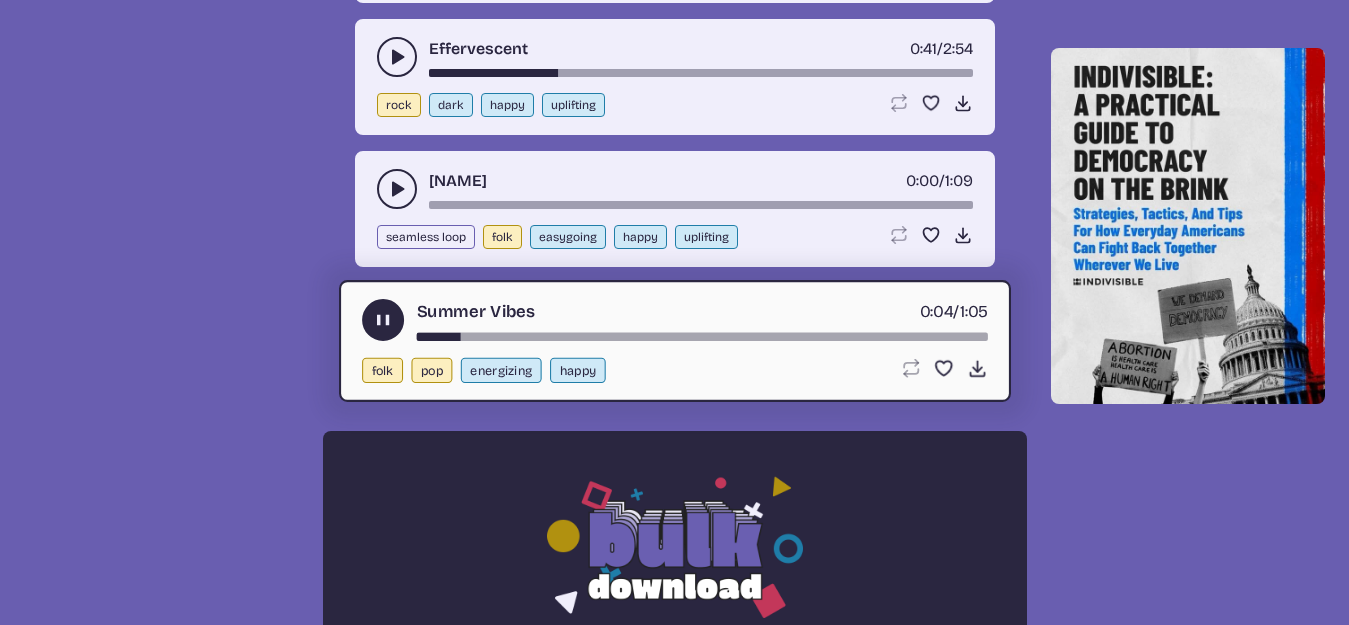 click at bounding box center [382, 320] 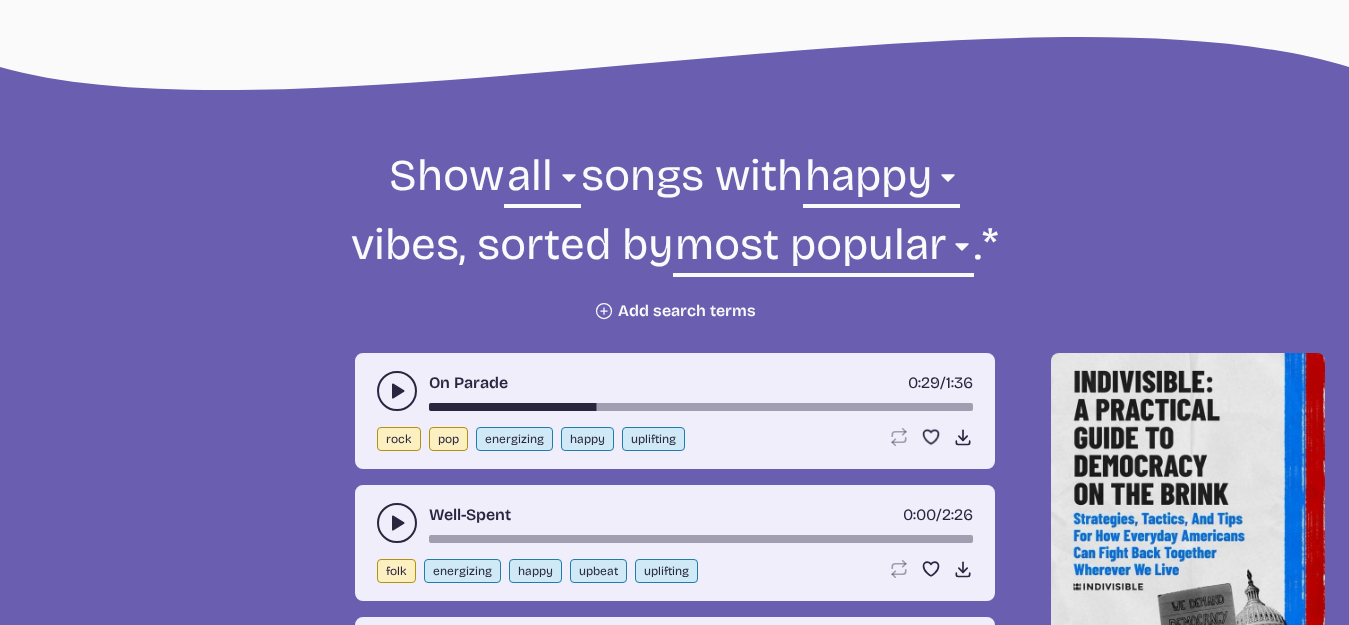scroll, scrollTop: 616, scrollLeft: 0, axis: vertical 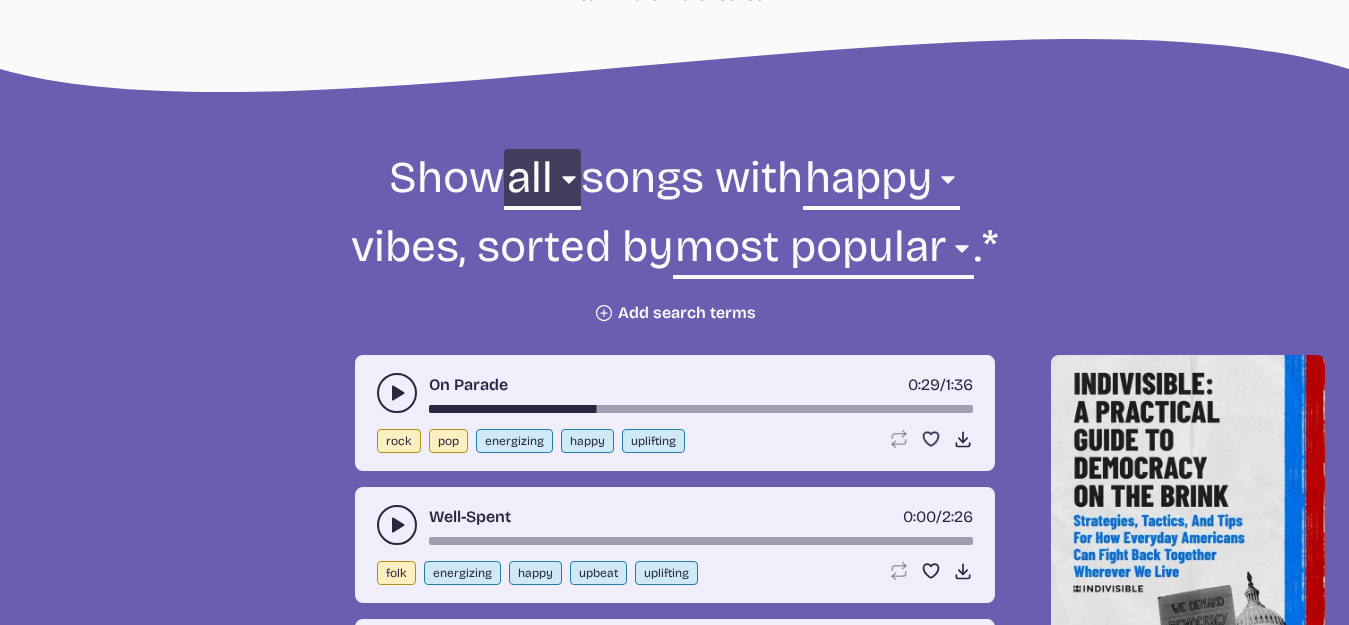click on "all ambient cinematic electronic folk holiday jazz pop rock world" at bounding box center (542, 183) 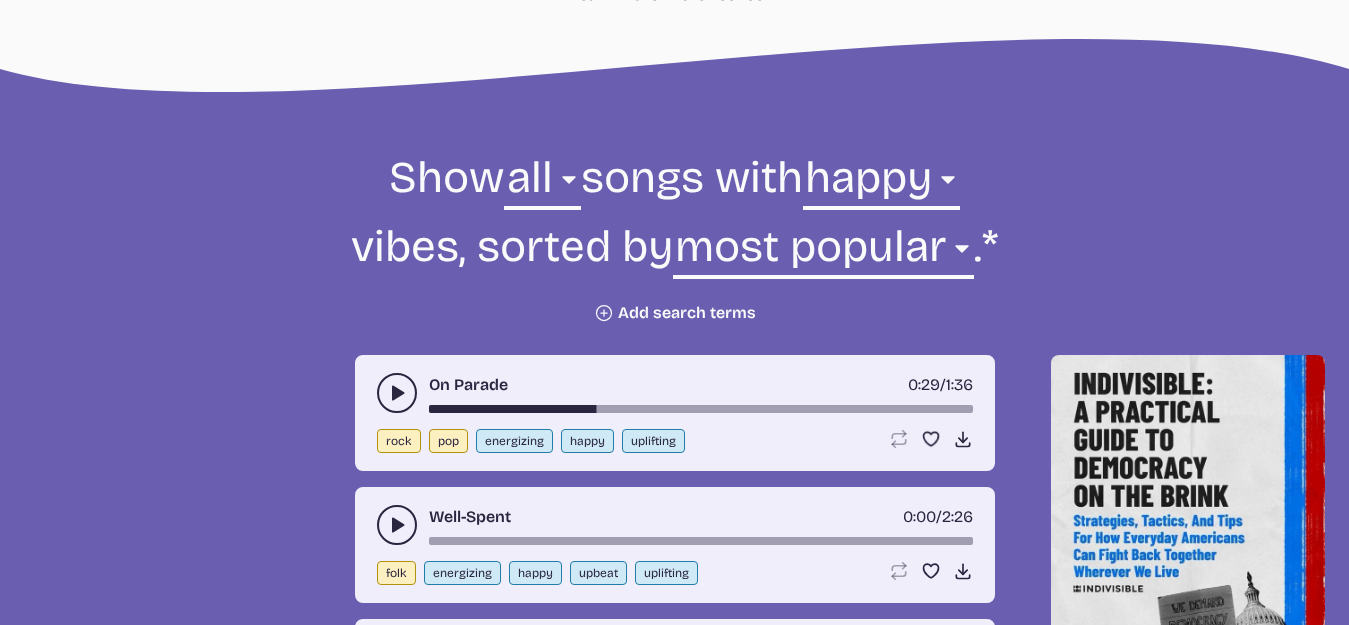 click on "On Parade       0:29  /
1:36     rock pop   energizing happy uplifting     Loop song   Loop this song.   Favorite song     Save this song to your favorites.   Download song   Download this song.     Well-Spent       0:00  /
2:26     folk   energizing happy upbeat uplifting     Loop song   Loop this song.   Favorite song     Save this song to your favorites.   Download song   Download this song.     Effervescent       0:41  /
2:54     rock   dark happy uplifting     Loop song   Loop this song.   Favorite song     Save this song to your favorites.   Download song   Download this song.     Camerano       0:00  /
1:09   seamless loop   folk   easygoing happy uplifting     Loop song   Loop this song.   Favorite song     Save this song to your favorites.   Download song   Download this song.     Summer Vibes       0:05  /
1:05     folk pop   energizing happy     Loop song   Loop this song.   Favorite song     Save this song to your favorites.   Download song   Download this song." at bounding box center (674, 1484) 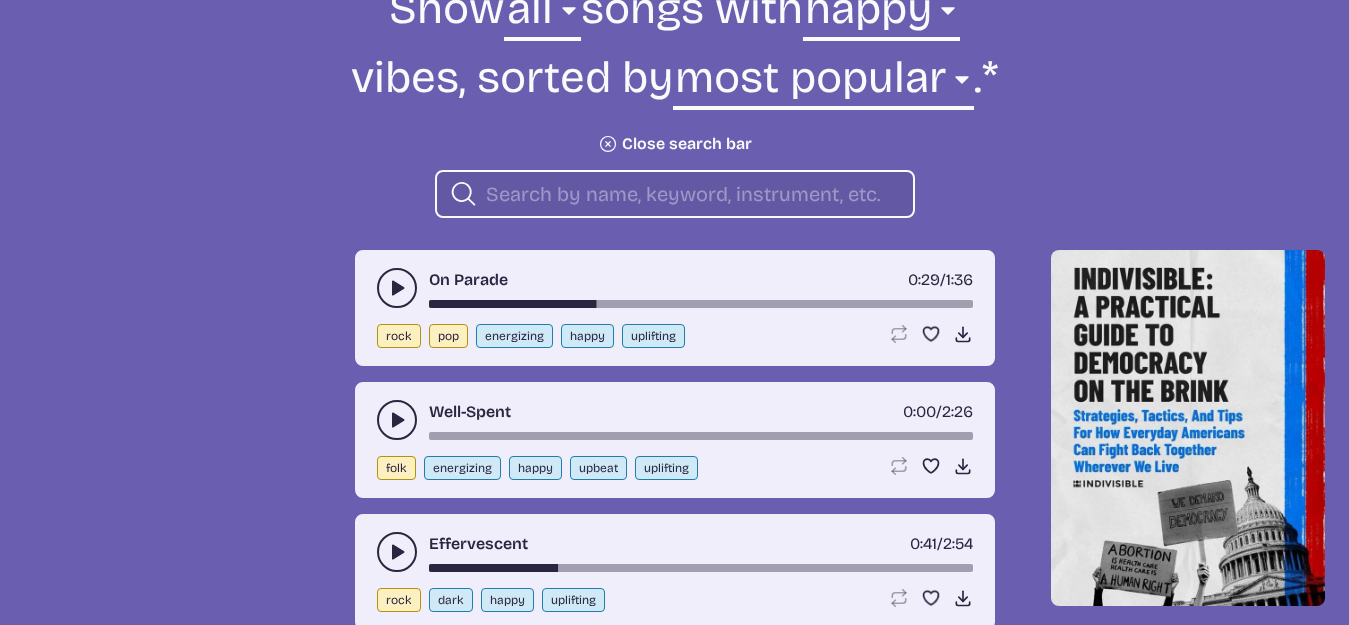 scroll, scrollTop: 716, scrollLeft: 0, axis: vertical 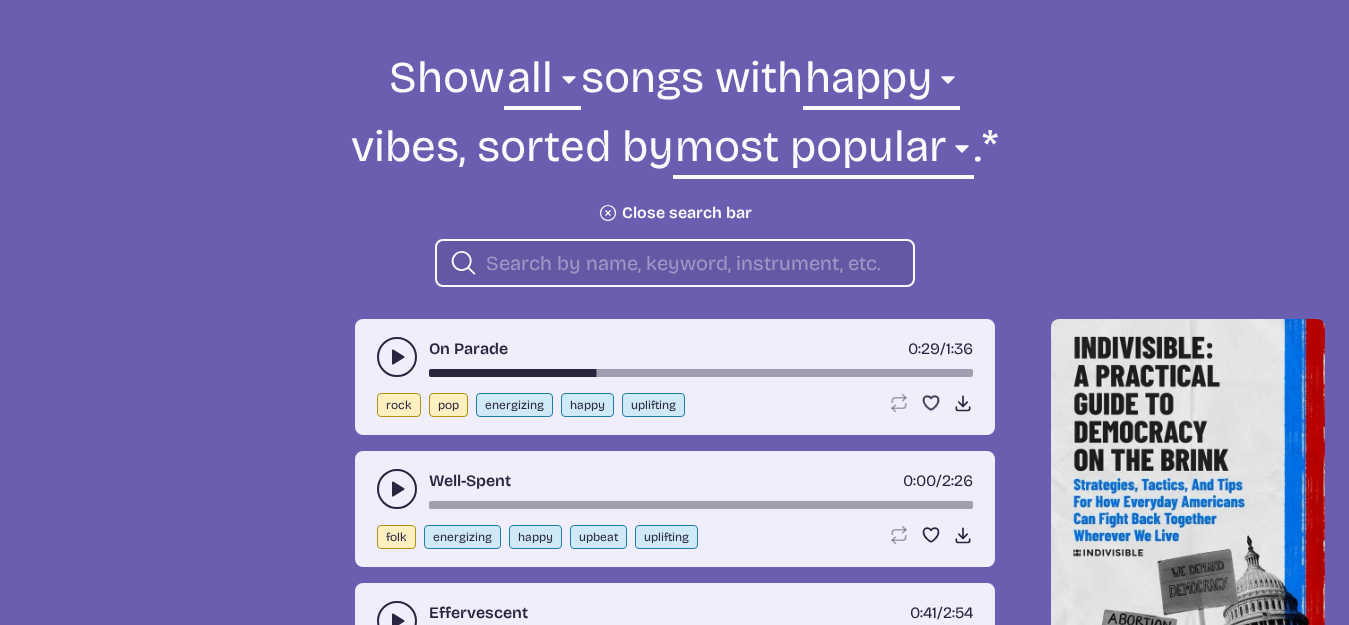 click at bounding box center [691, 263] 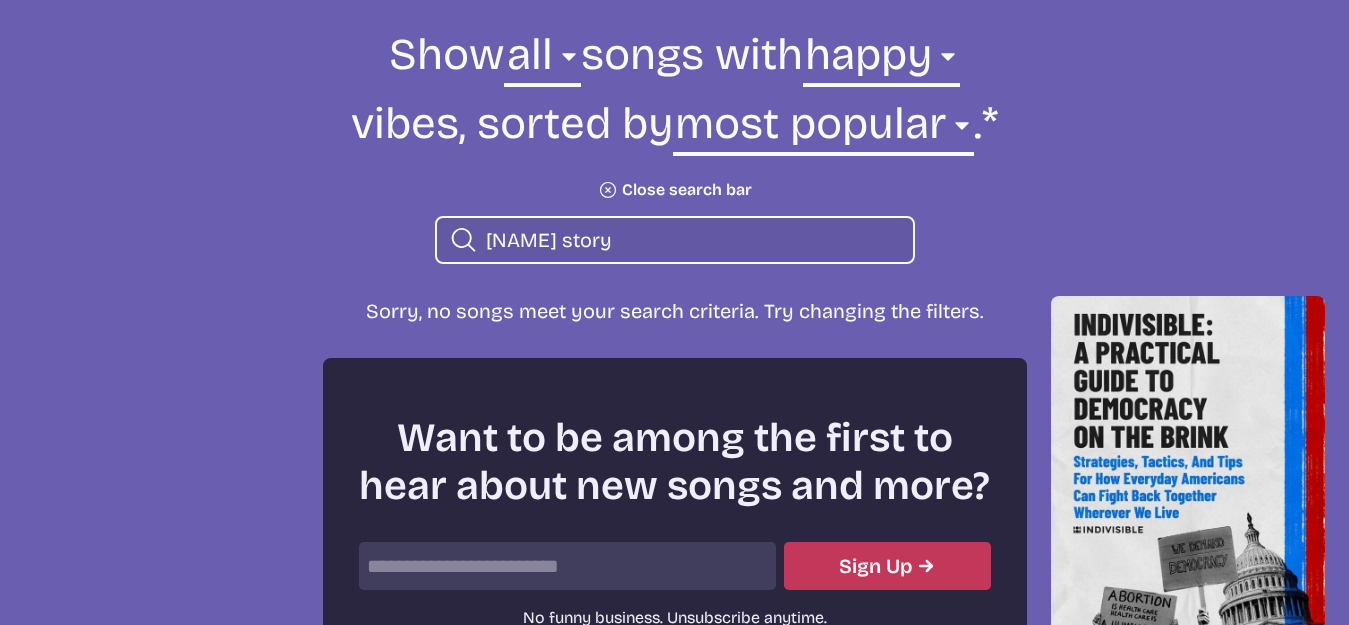 scroll, scrollTop: 816, scrollLeft: 0, axis: vertical 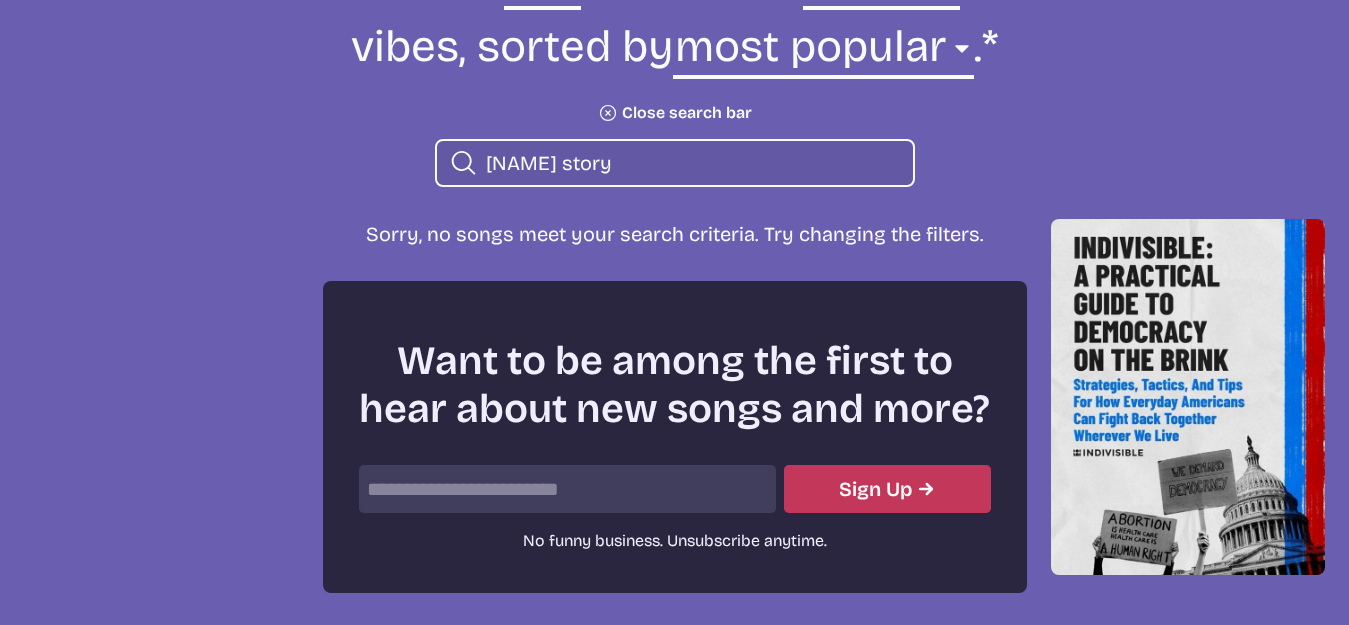 type on "[NAME] story" 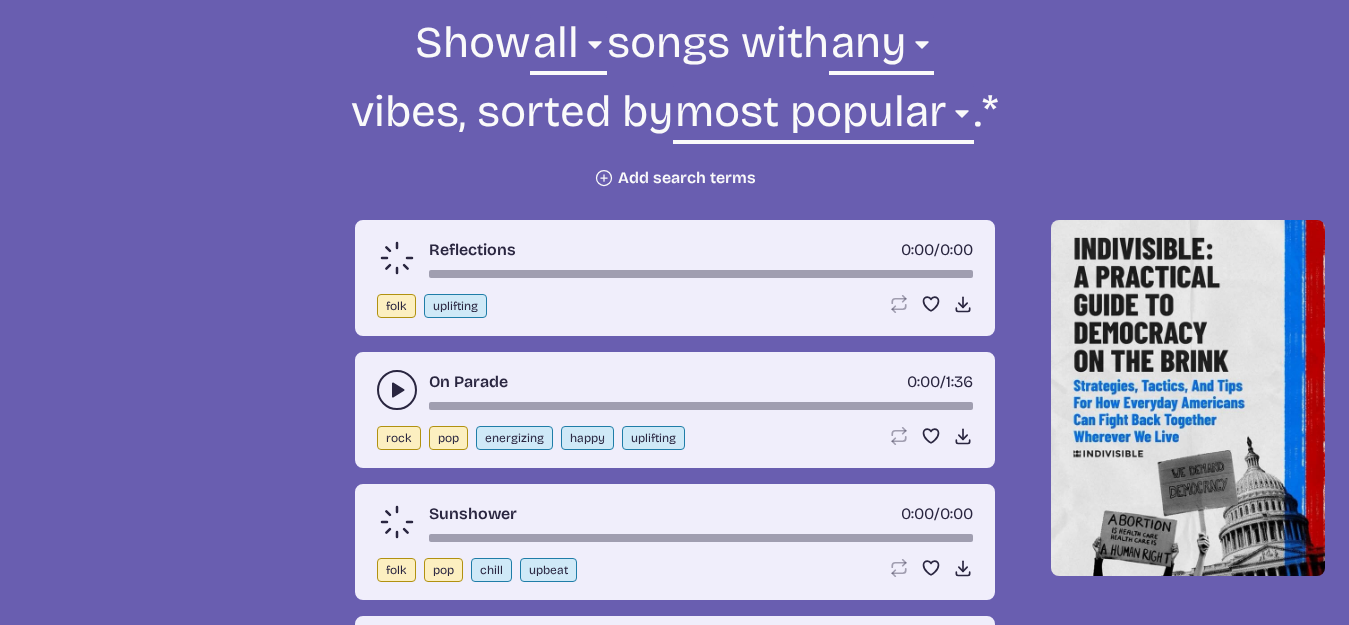 scroll, scrollTop: 716, scrollLeft: 0, axis: vertical 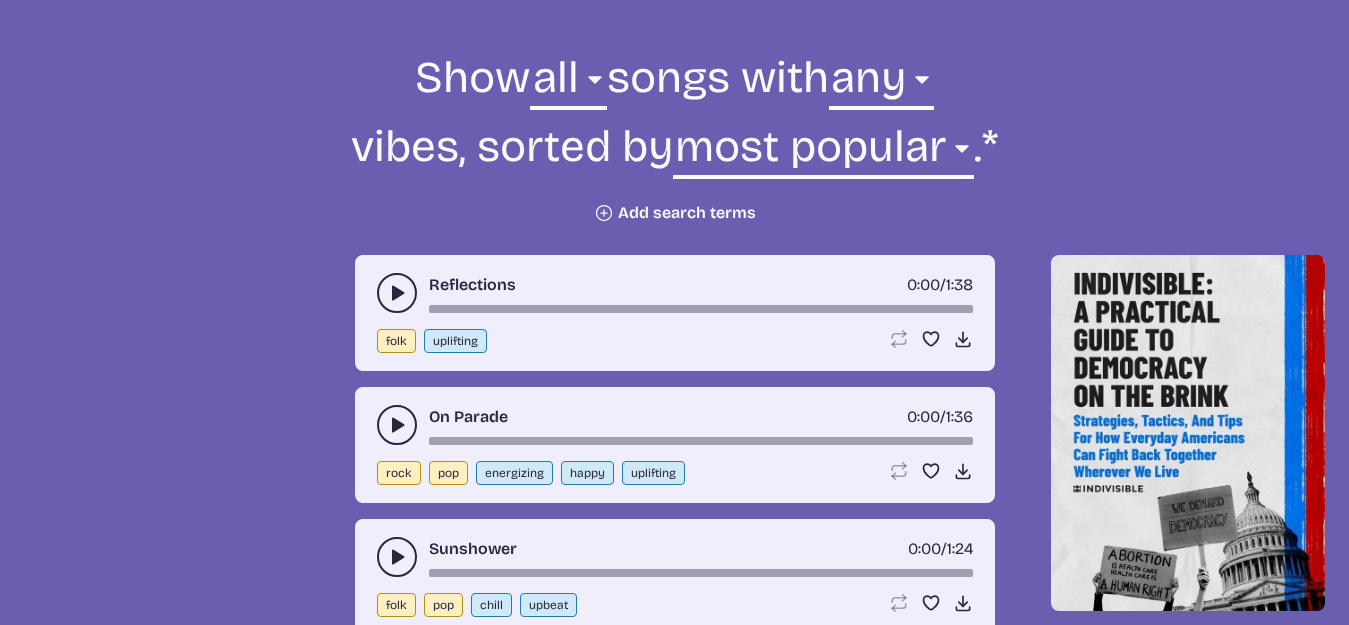 click at bounding box center [397, 293] 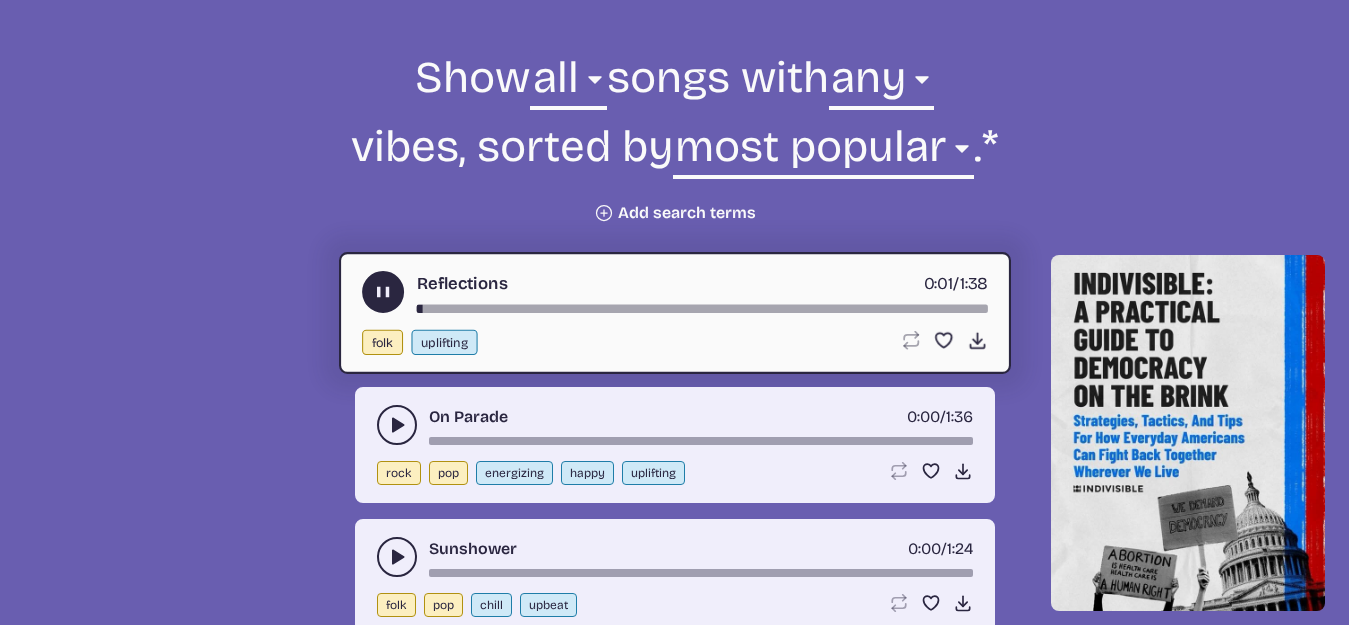 click at bounding box center (701, 309) 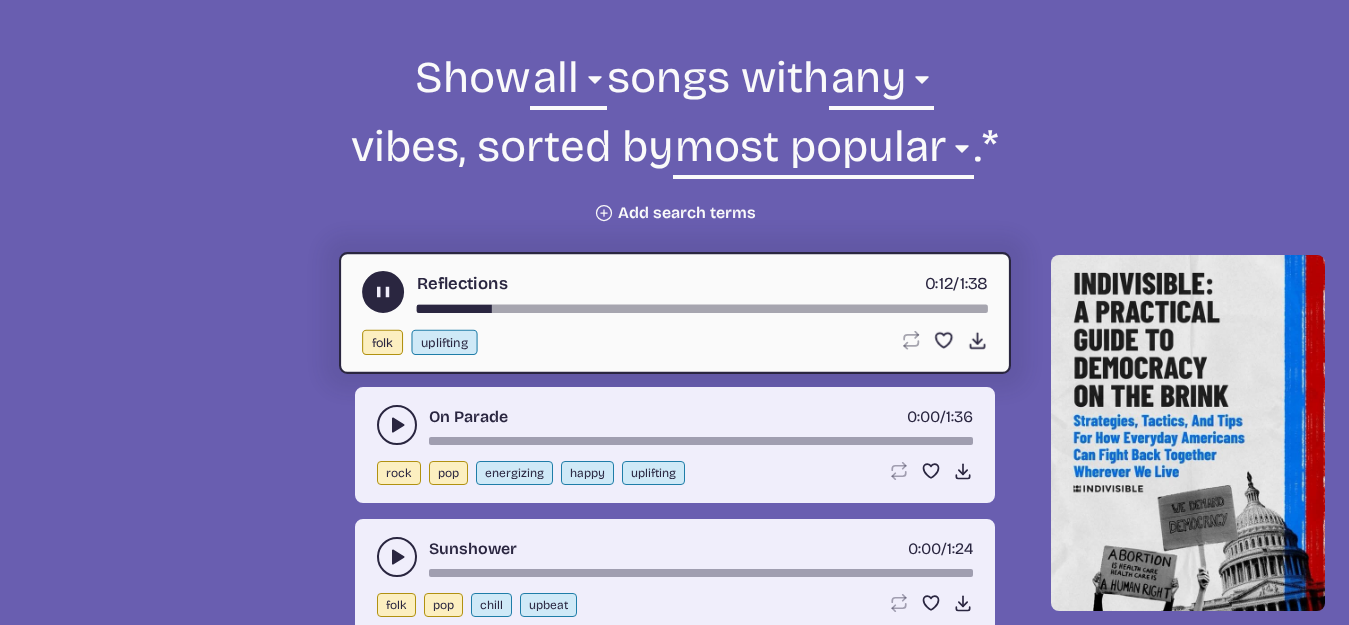 click at bounding box center [382, 292] 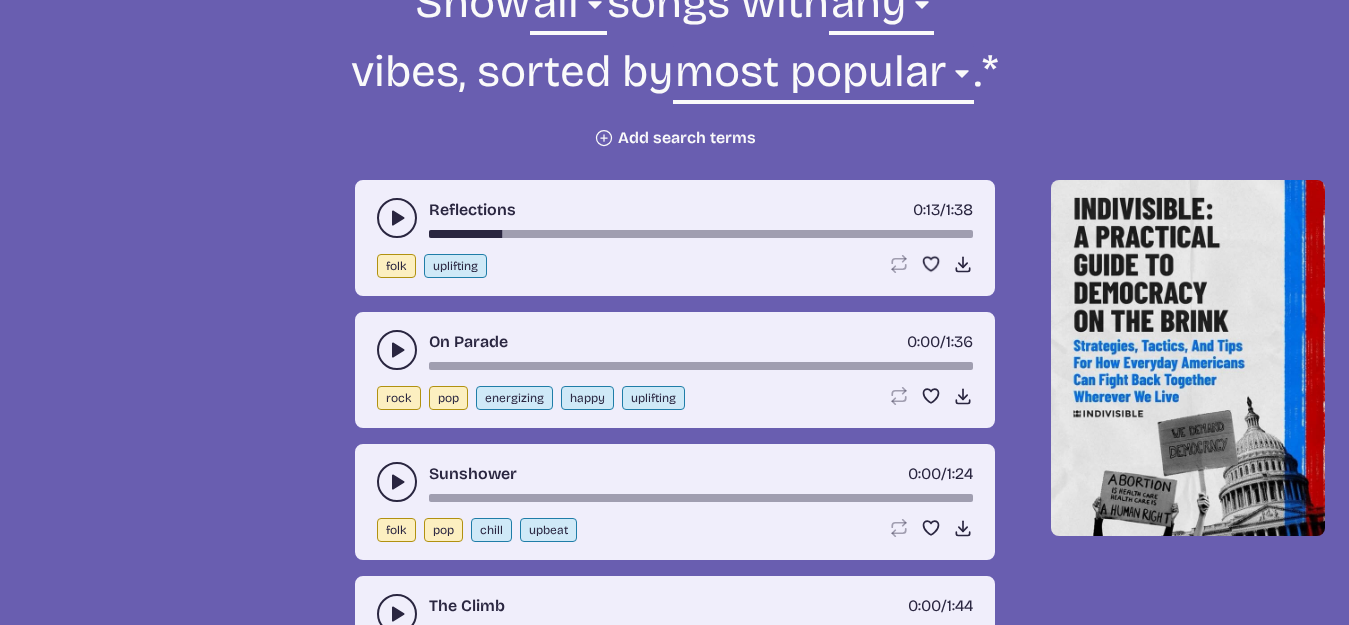 scroll, scrollTop: 1016, scrollLeft: 0, axis: vertical 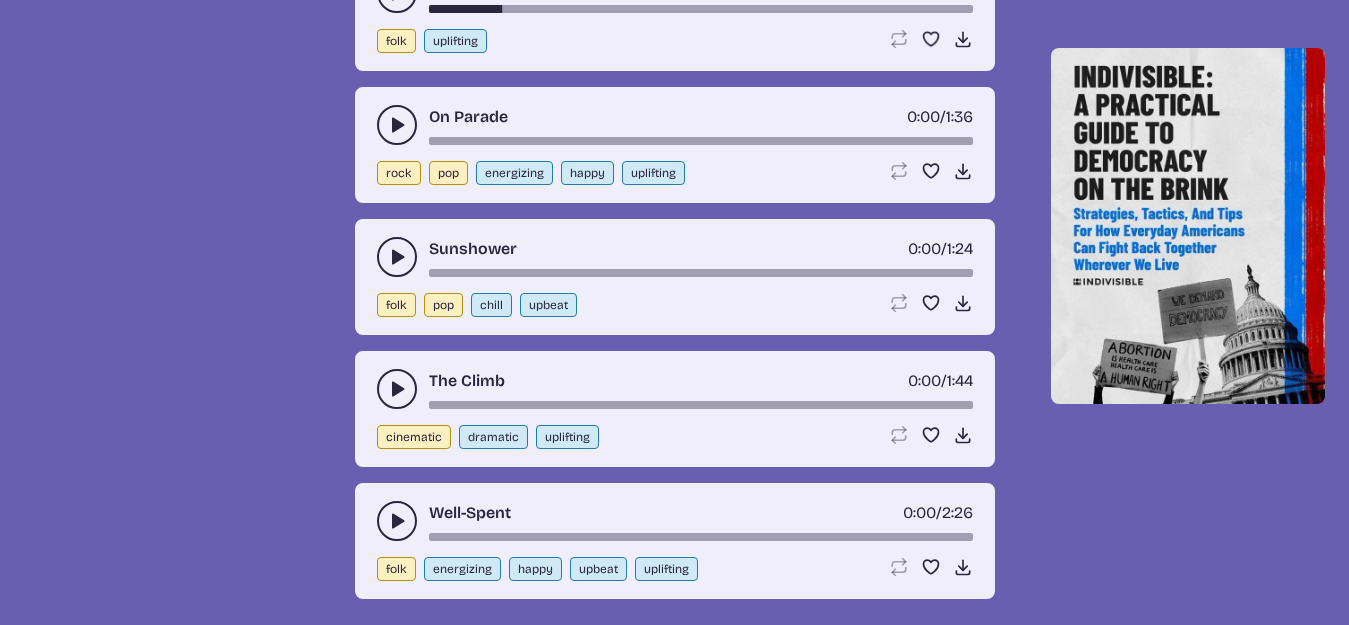 click at bounding box center [397, 257] 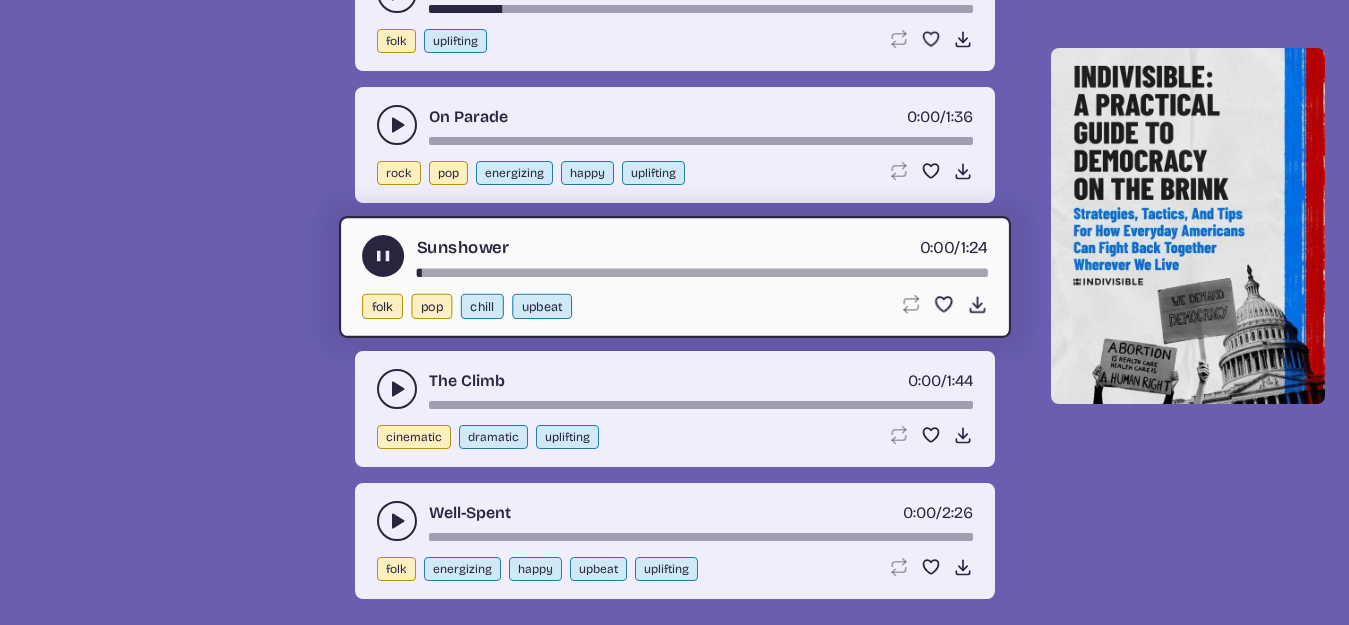 click at bounding box center (701, 273) 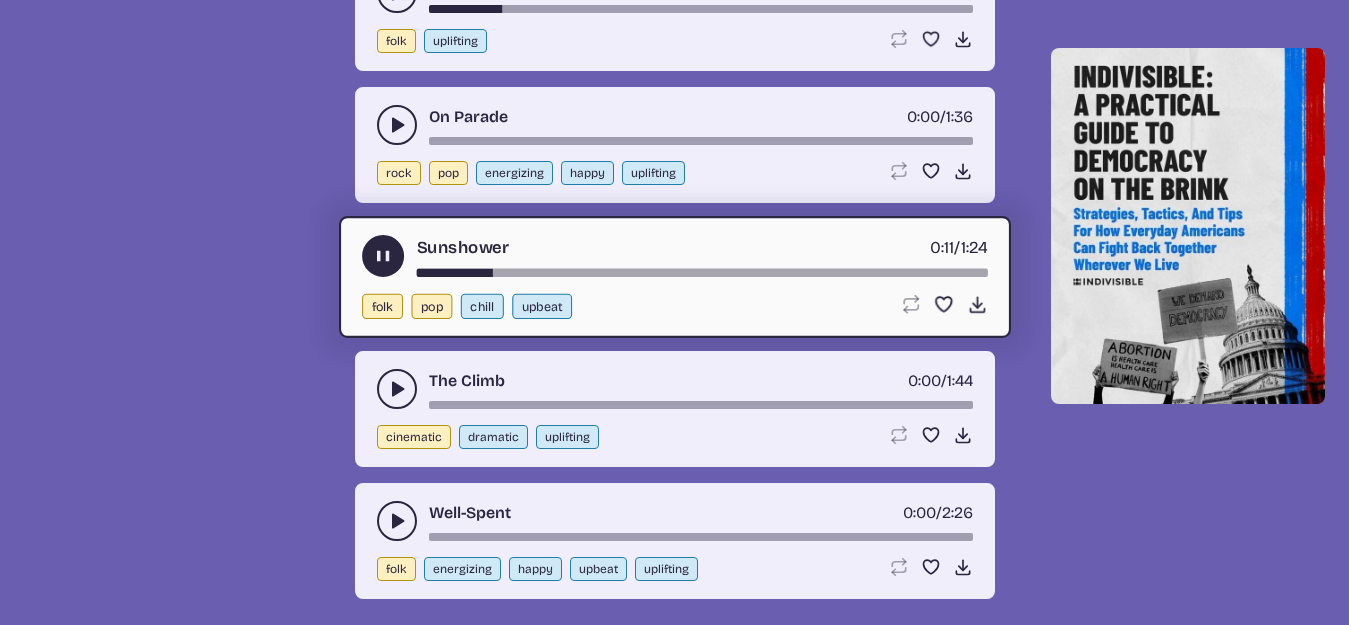 click at bounding box center [383, 256] 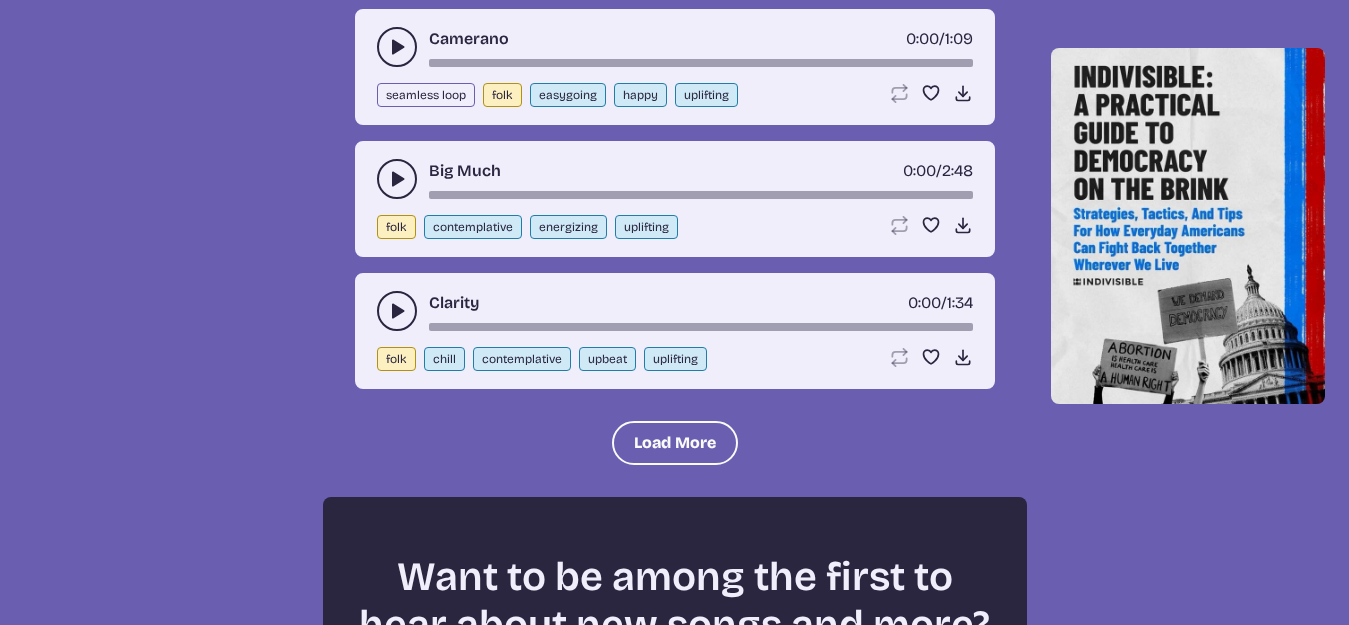 scroll, scrollTop: 2416, scrollLeft: 0, axis: vertical 